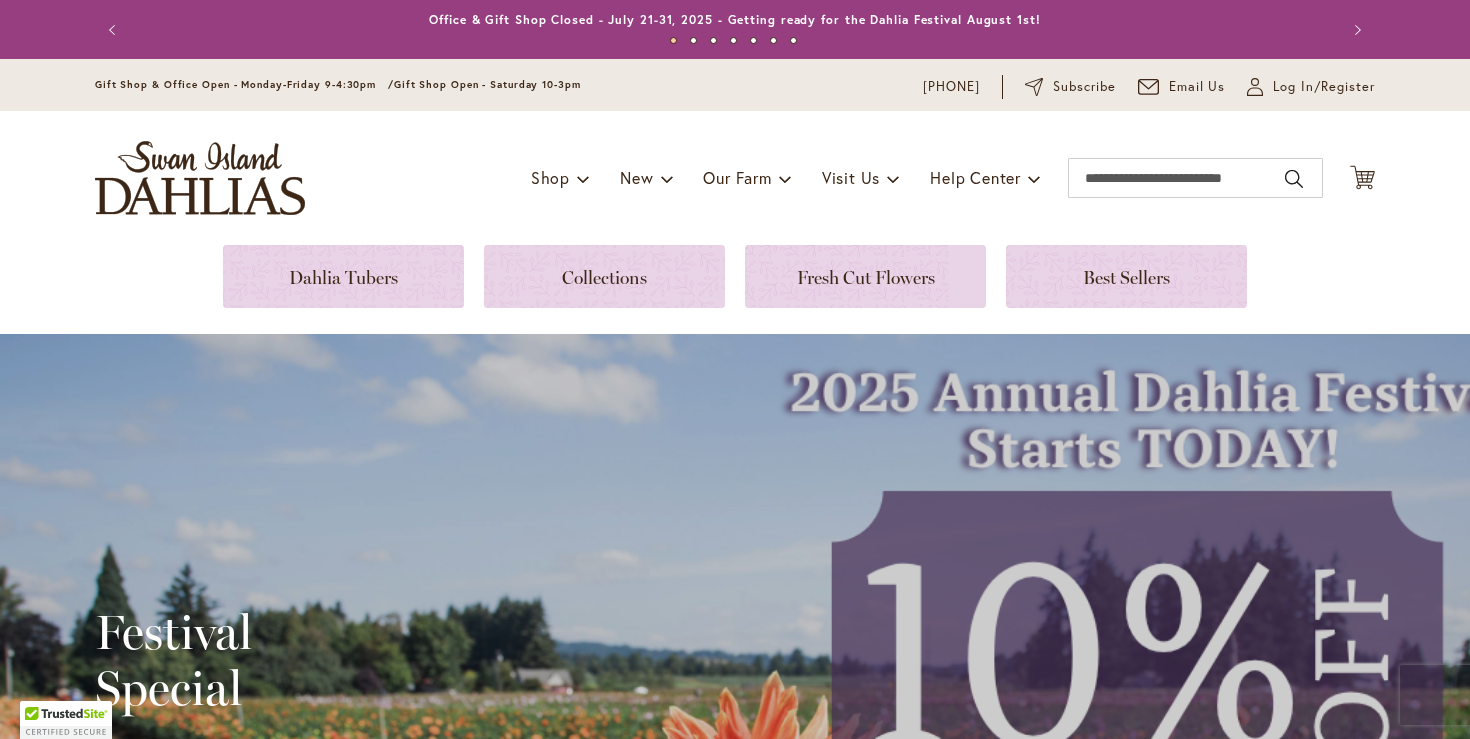 scroll, scrollTop: 0, scrollLeft: 0, axis: both 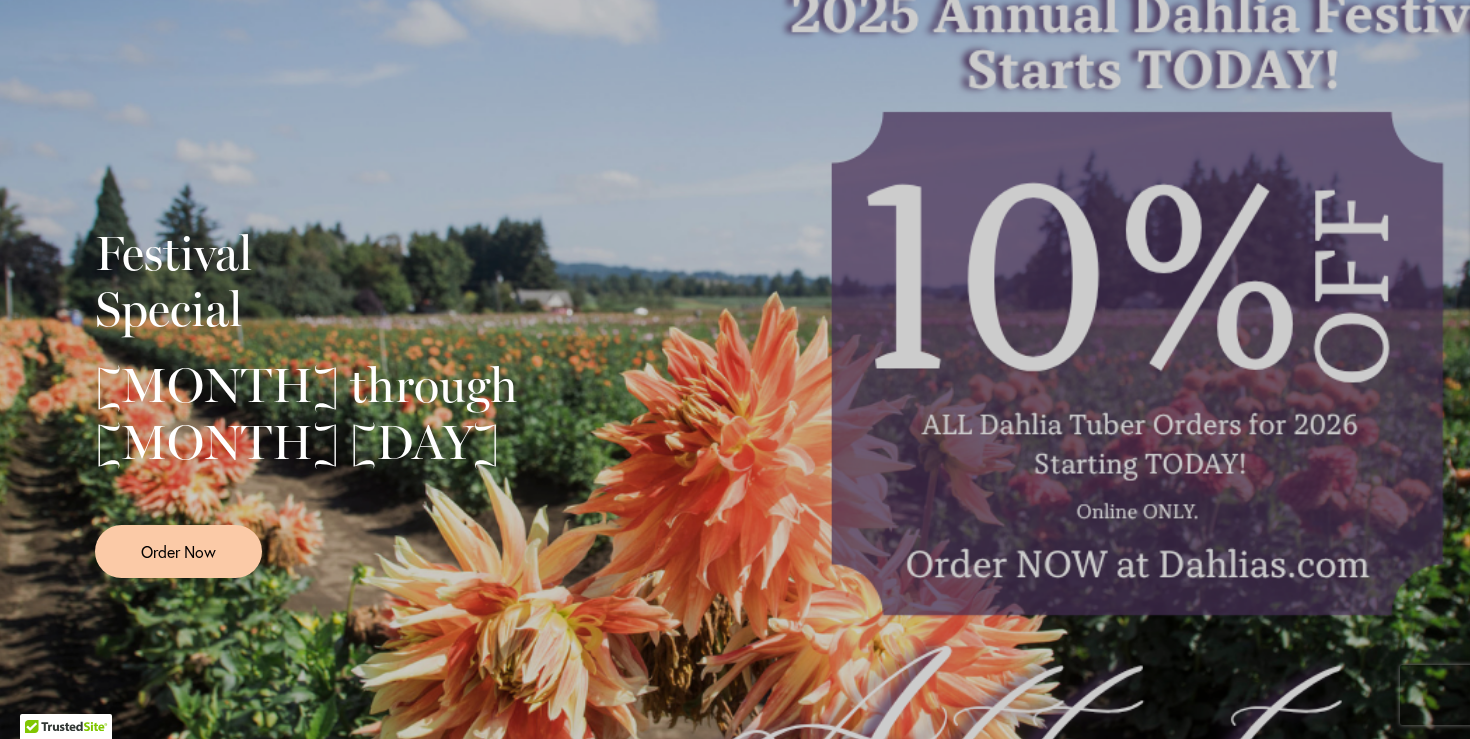 click on "Festival Special
August through September 28th
Order Now" at bounding box center (735, 395) 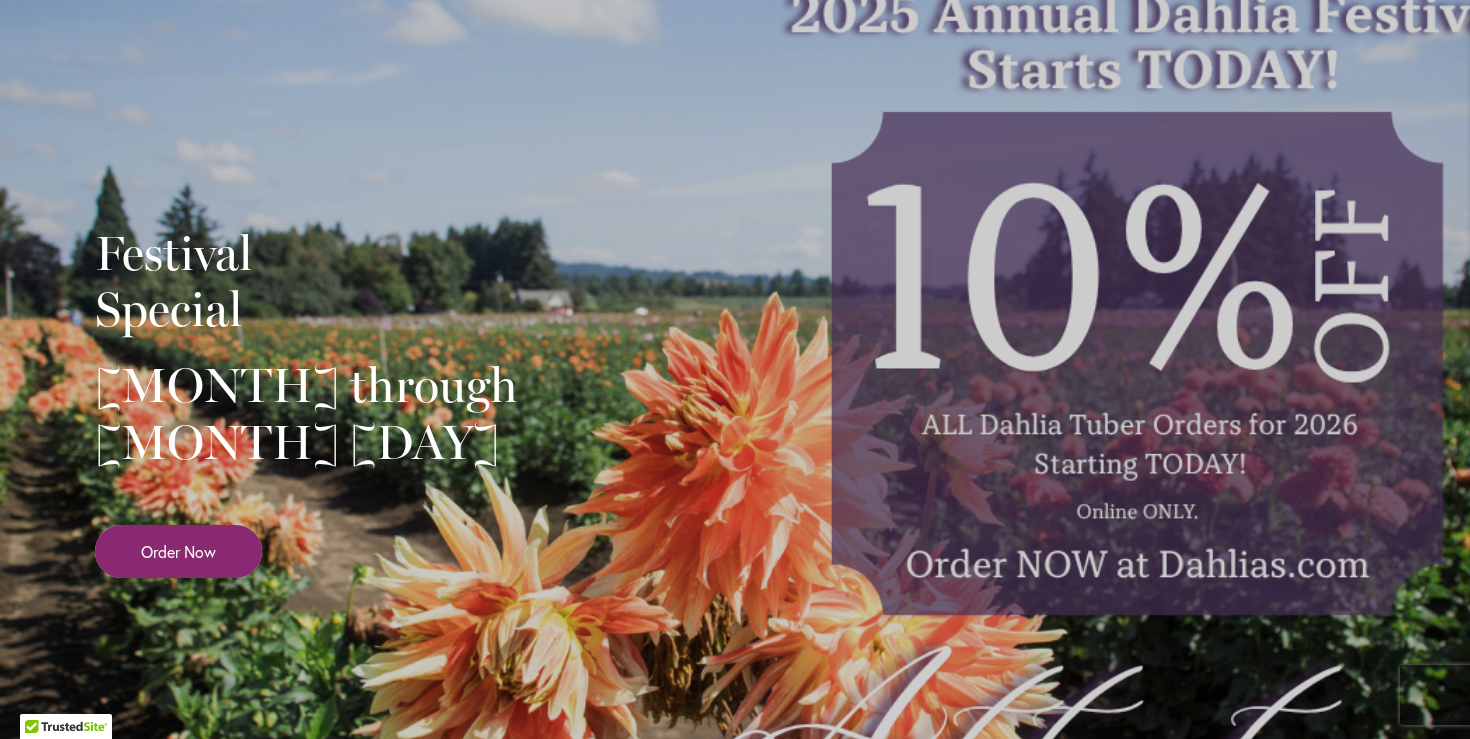 click on "Order Now" at bounding box center [178, 551] 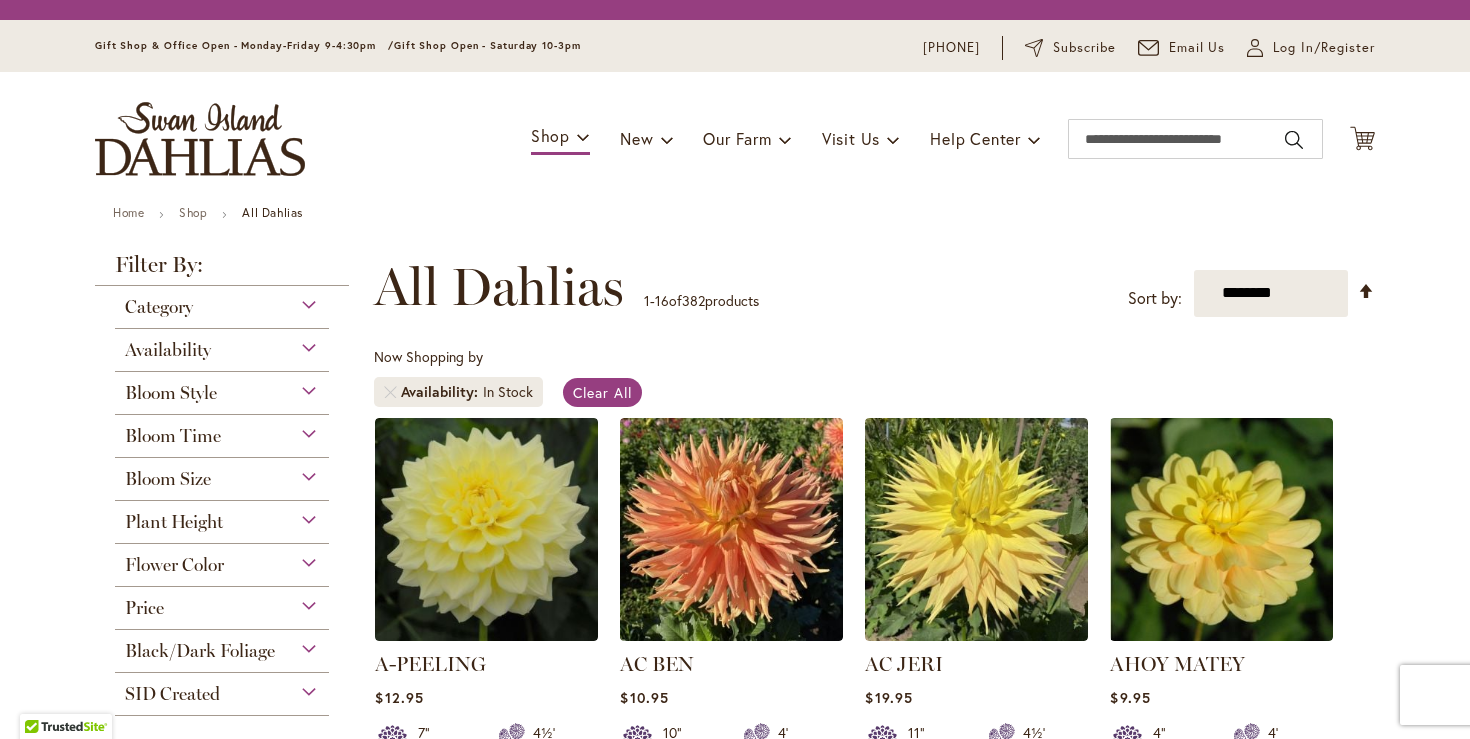 scroll, scrollTop: 0, scrollLeft: 0, axis: both 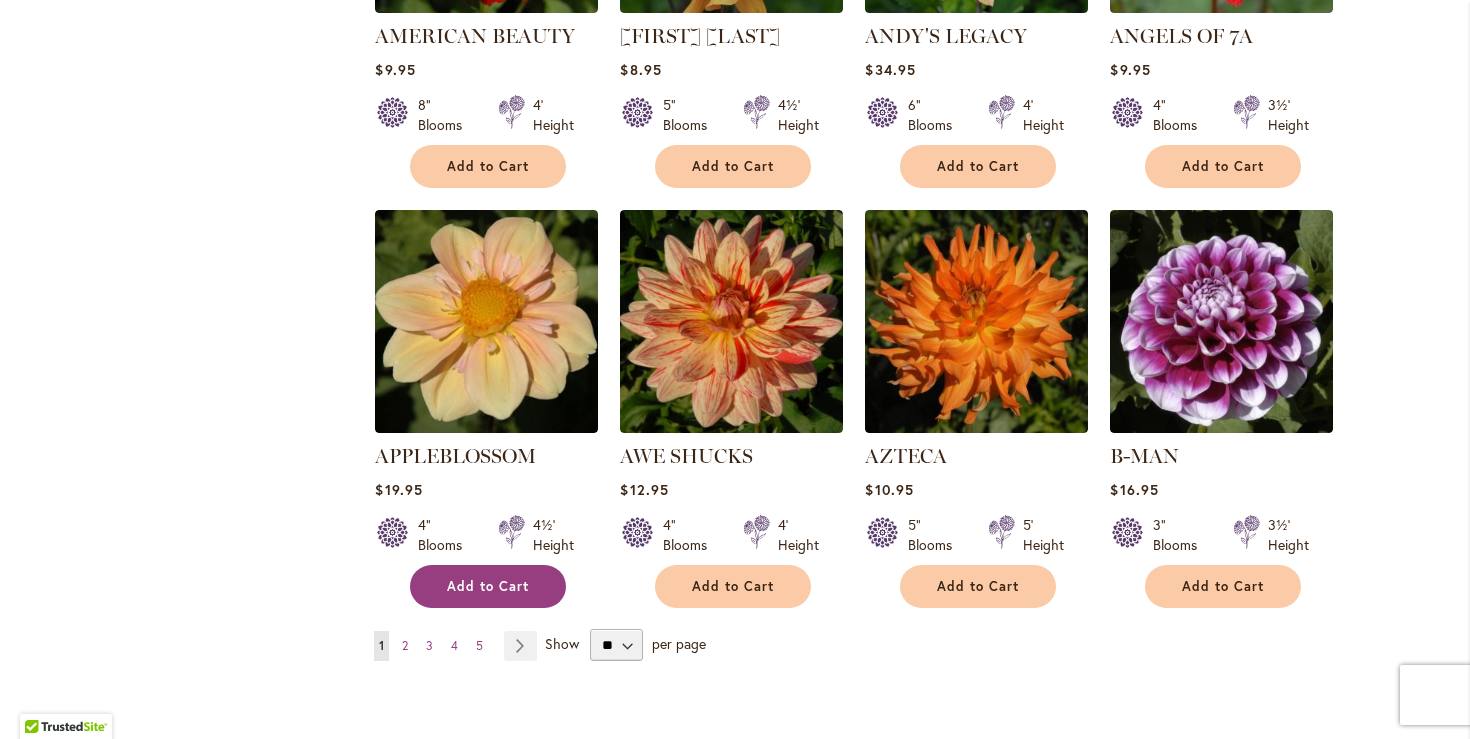 click on "Add to Cart" at bounding box center [488, 586] 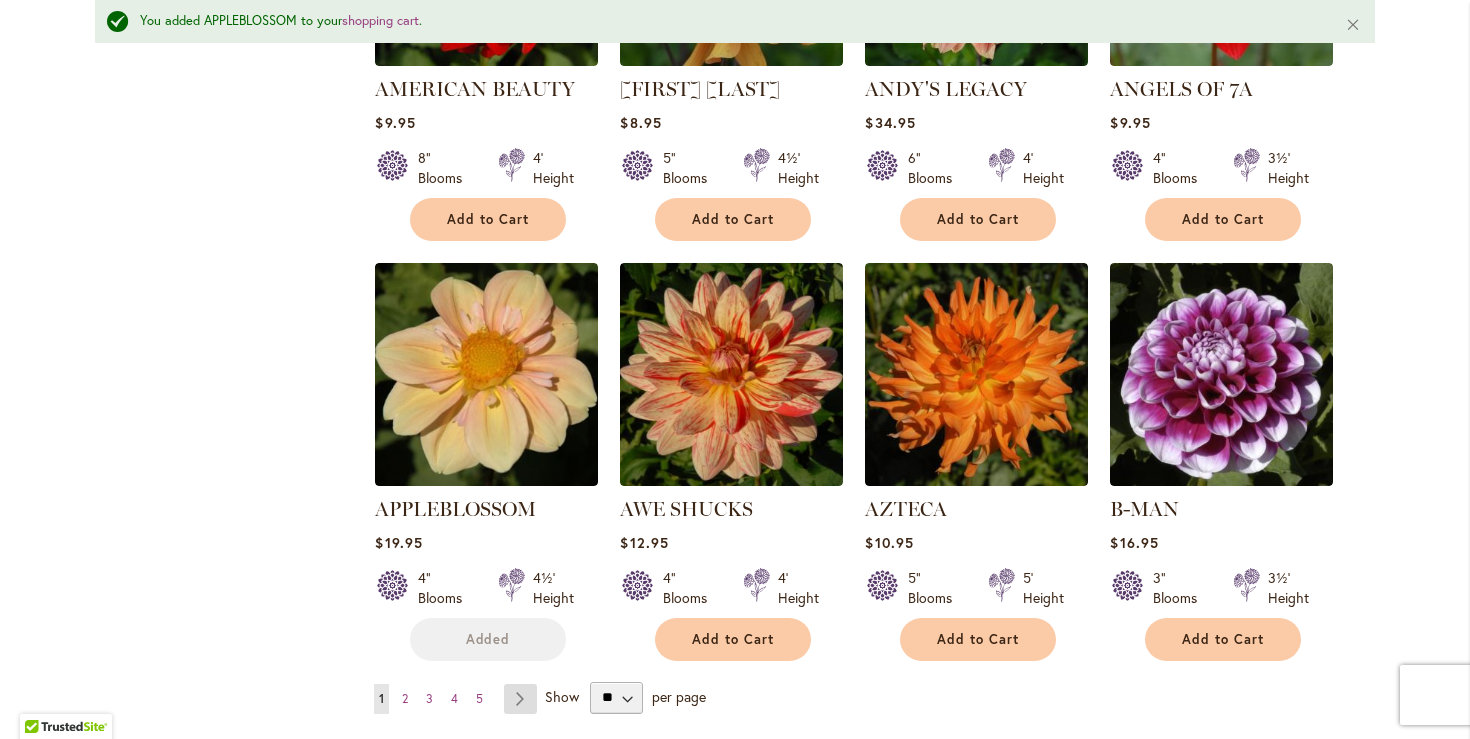 scroll, scrollTop: 1559, scrollLeft: 0, axis: vertical 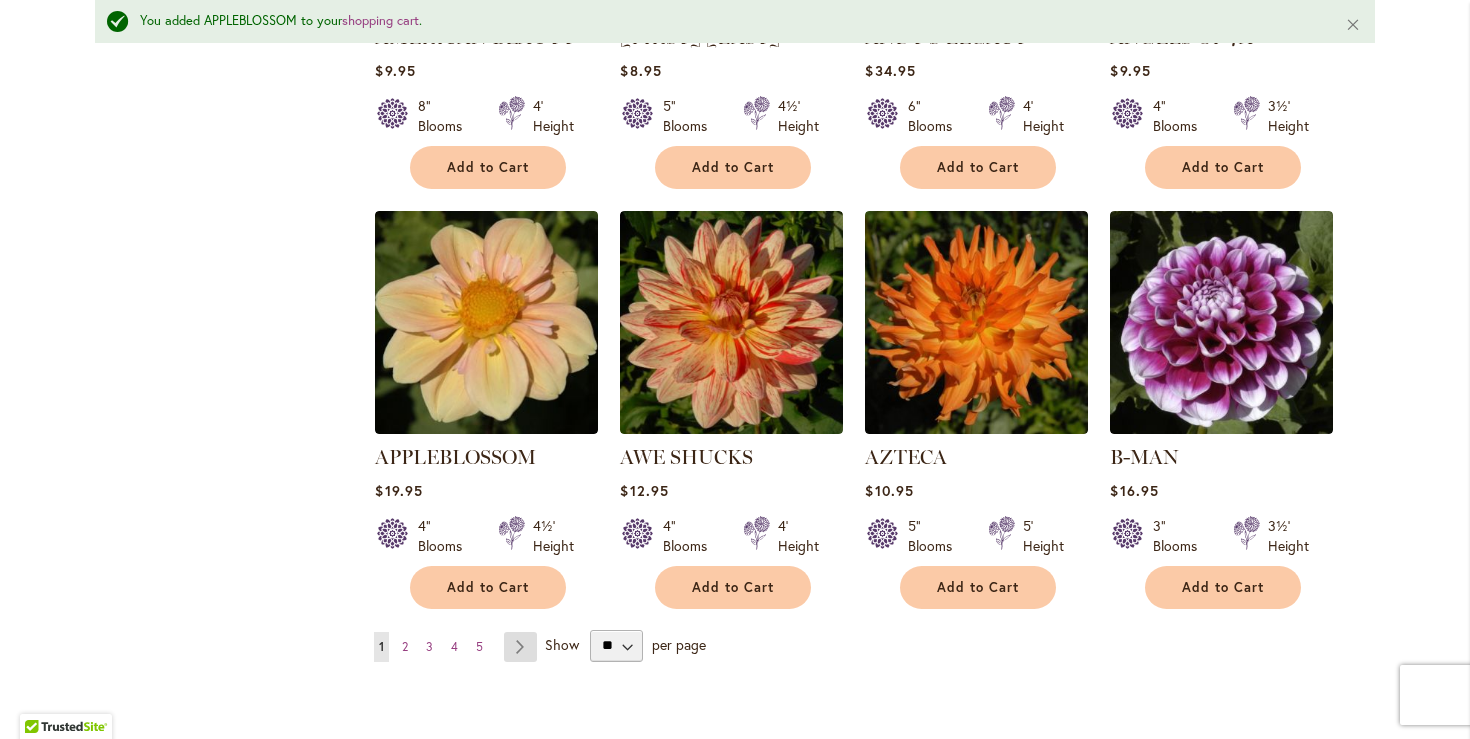 click on "Page
Next" at bounding box center [520, 647] 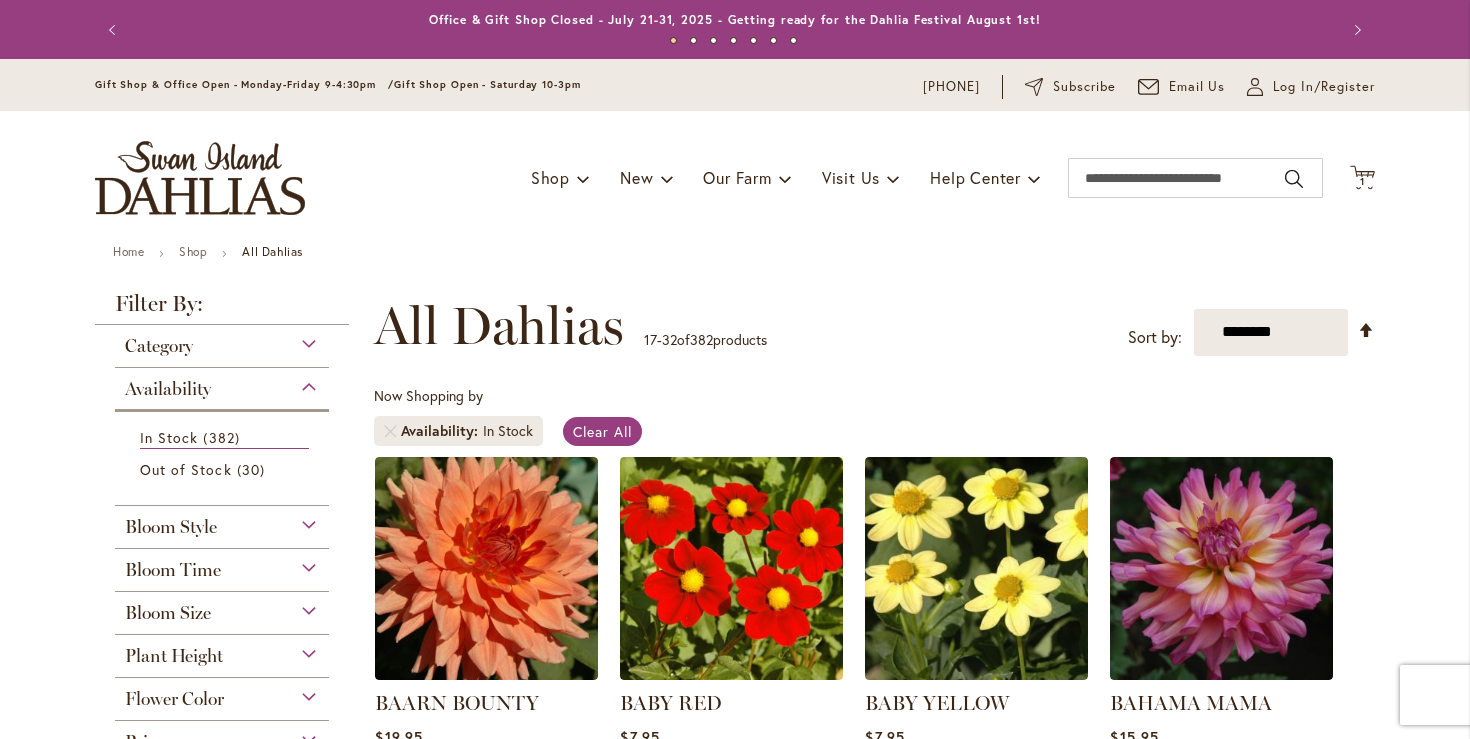 scroll, scrollTop: 0, scrollLeft: 0, axis: both 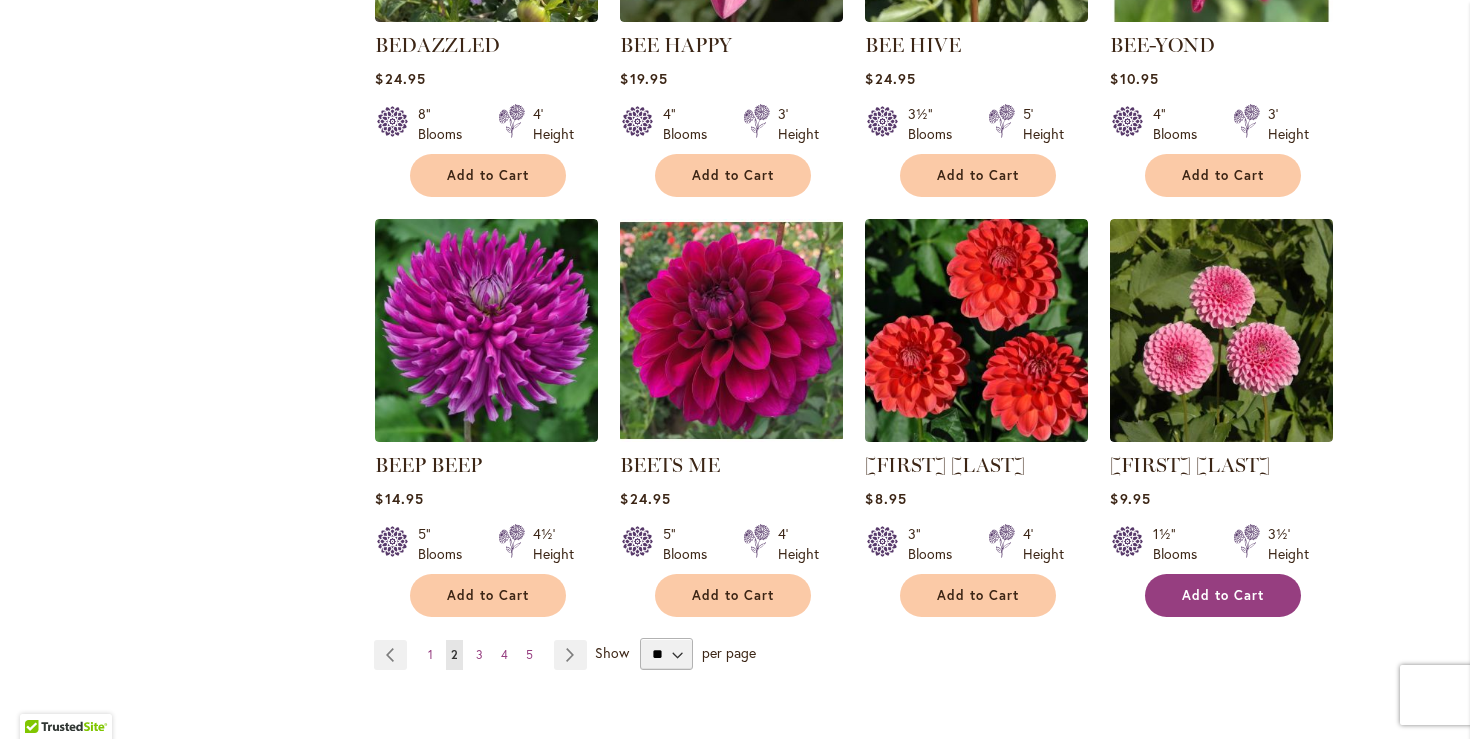 click on "Add to Cart" at bounding box center [1223, 595] 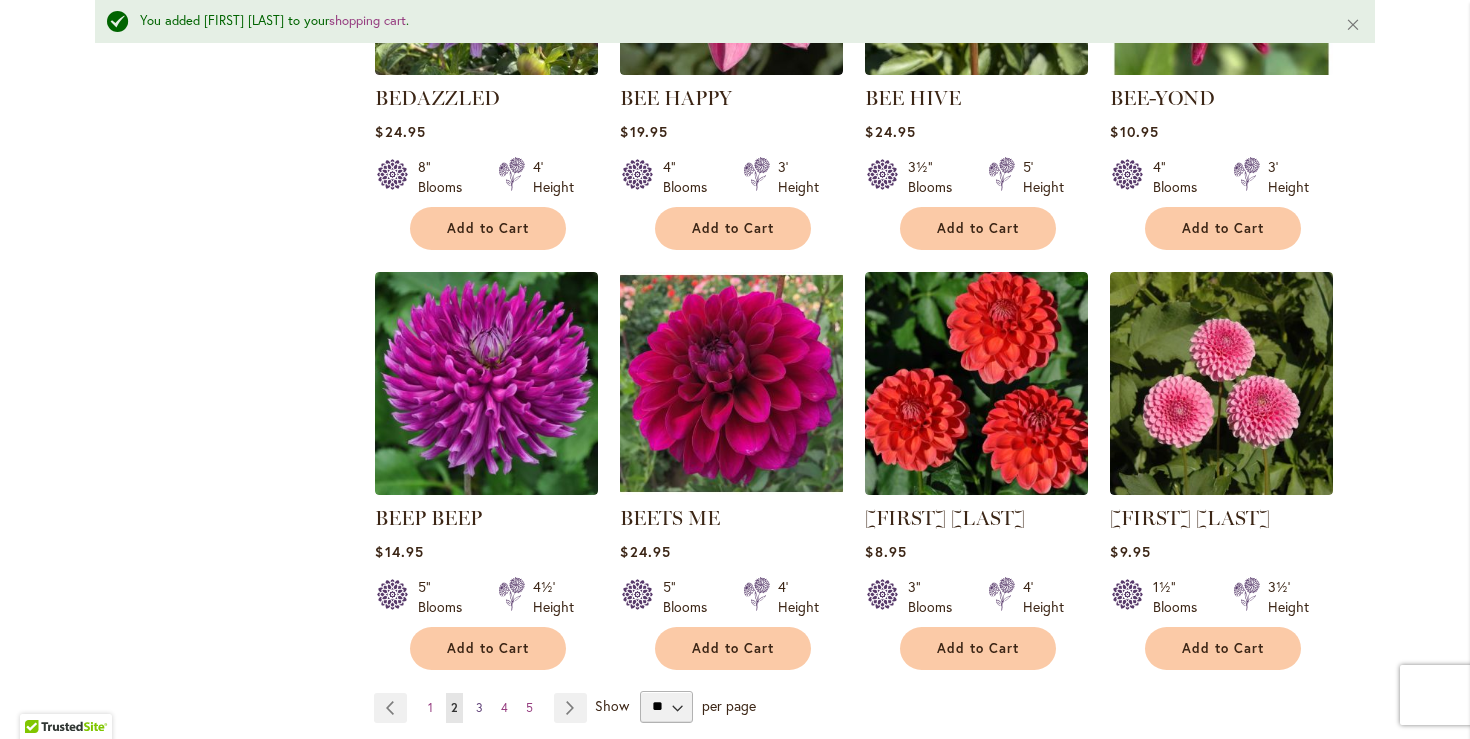 click on "Page
3" at bounding box center [479, 708] 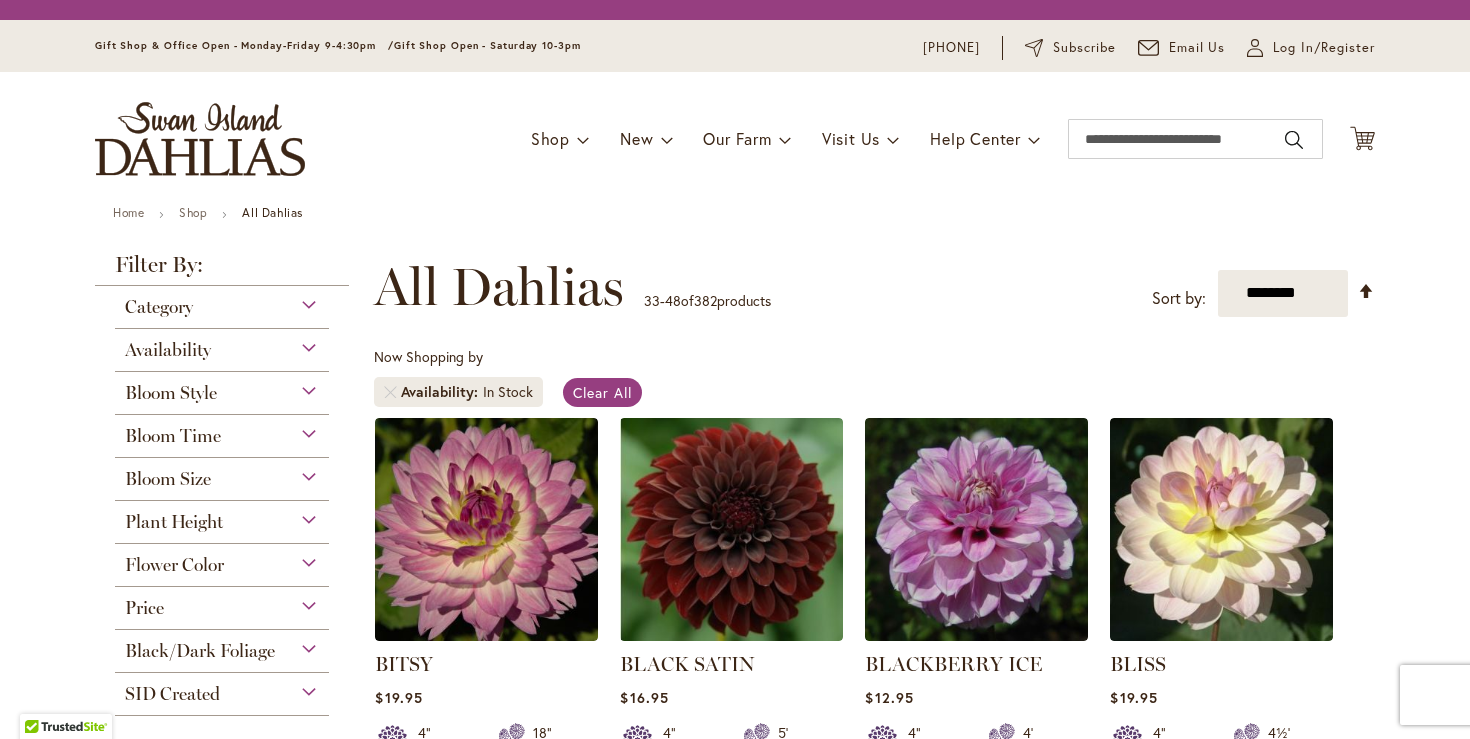 scroll, scrollTop: 0, scrollLeft: 0, axis: both 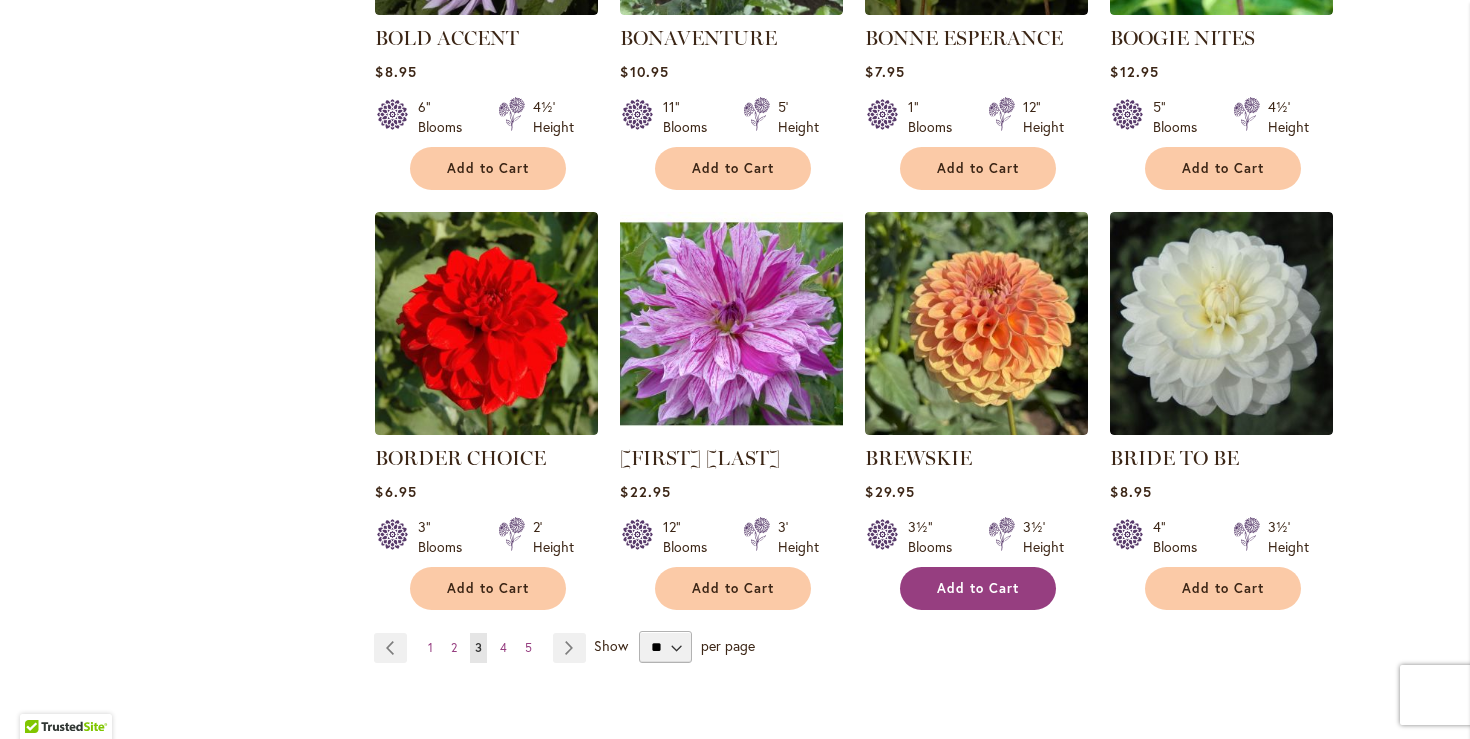 click on "Add to Cart" at bounding box center [978, 588] 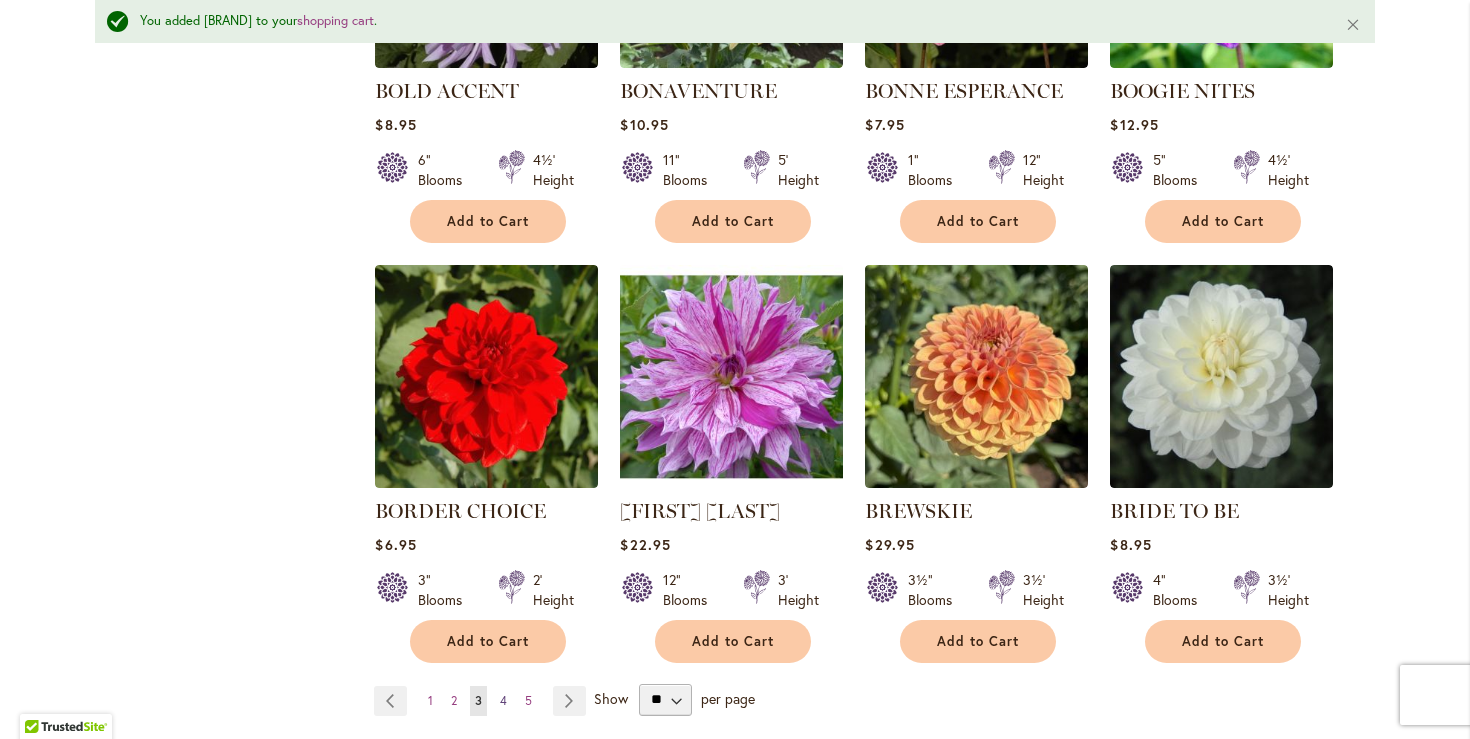 click on "4" at bounding box center [503, 700] 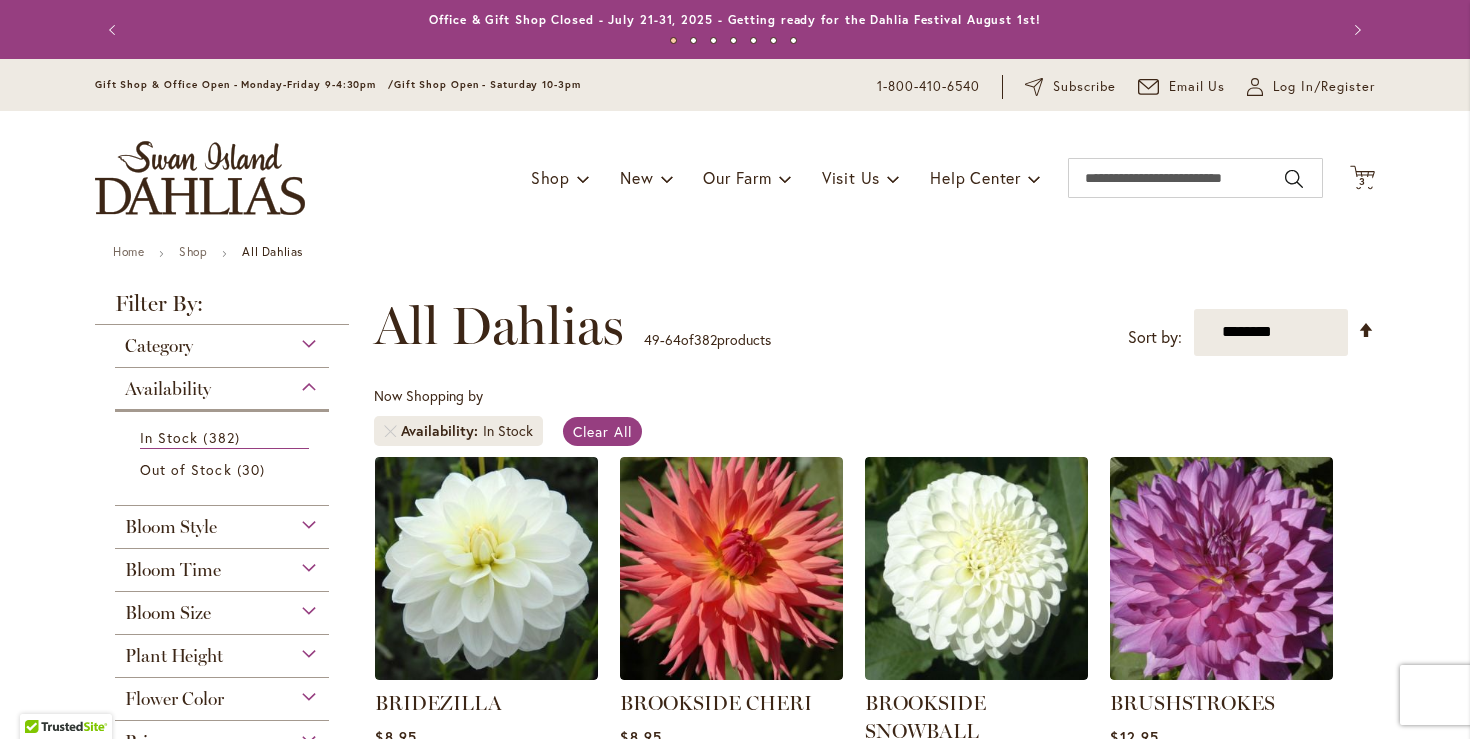 scroll, scrollTop: 0, scrollLeft: 0, axis: both 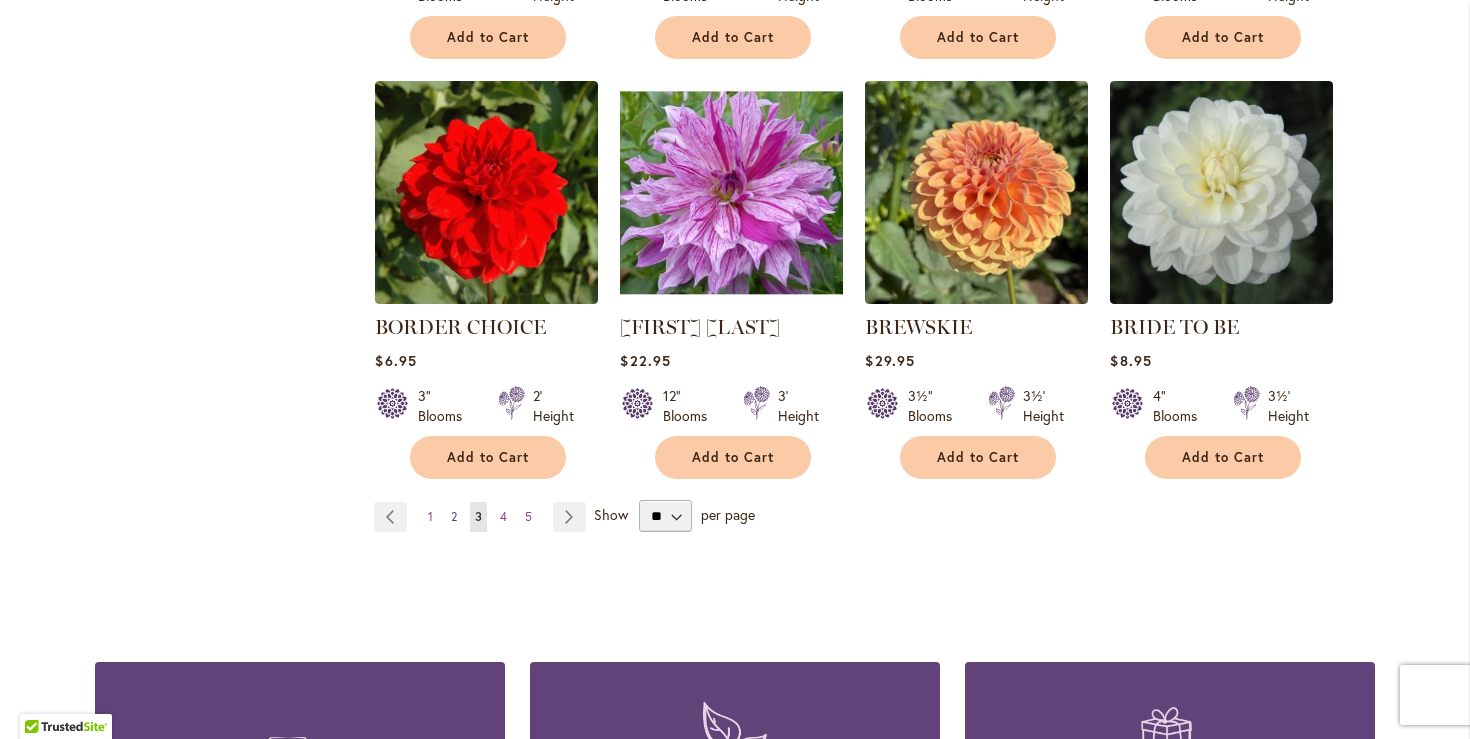 click on "Page
2" at bounding box center (454, 517) 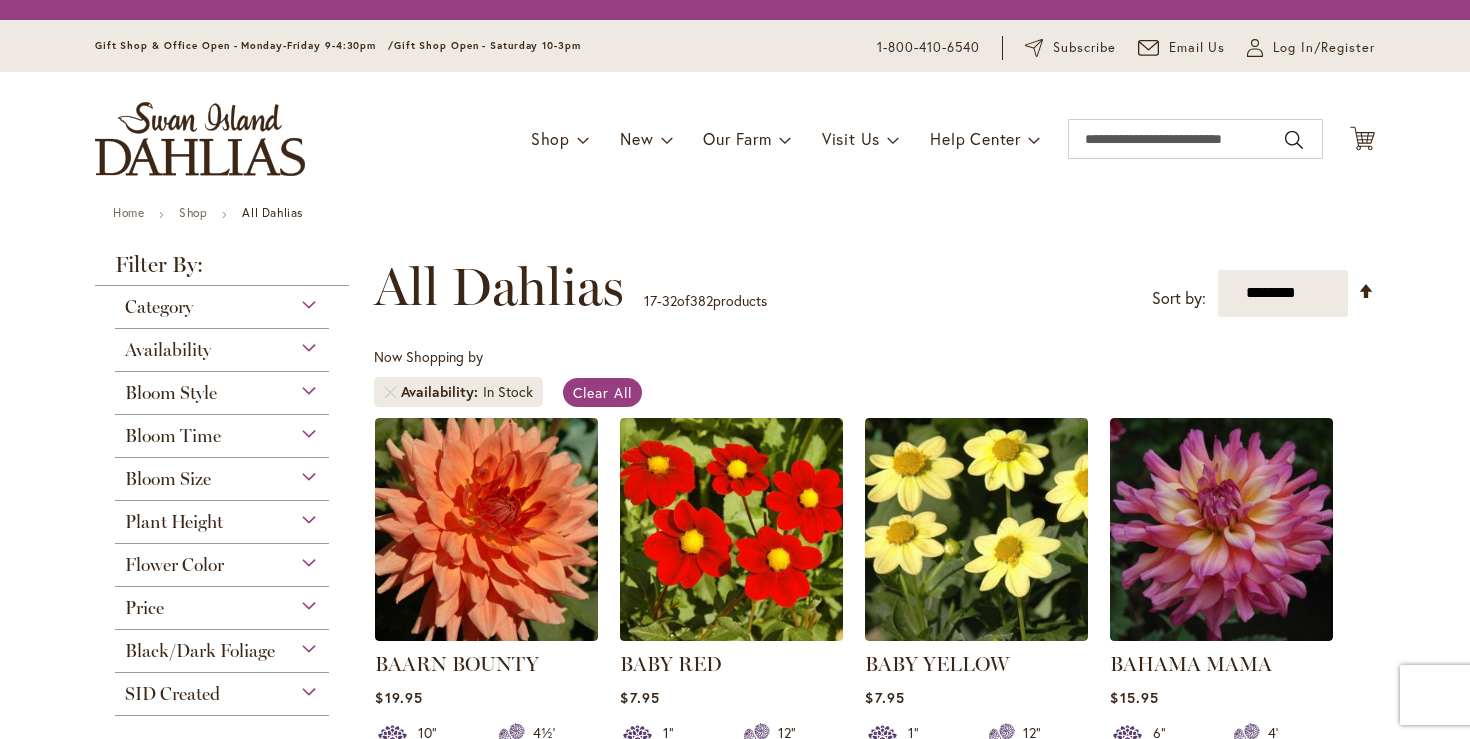 scroll, scrollTop: 0, scrollLeft: 0, axis: both 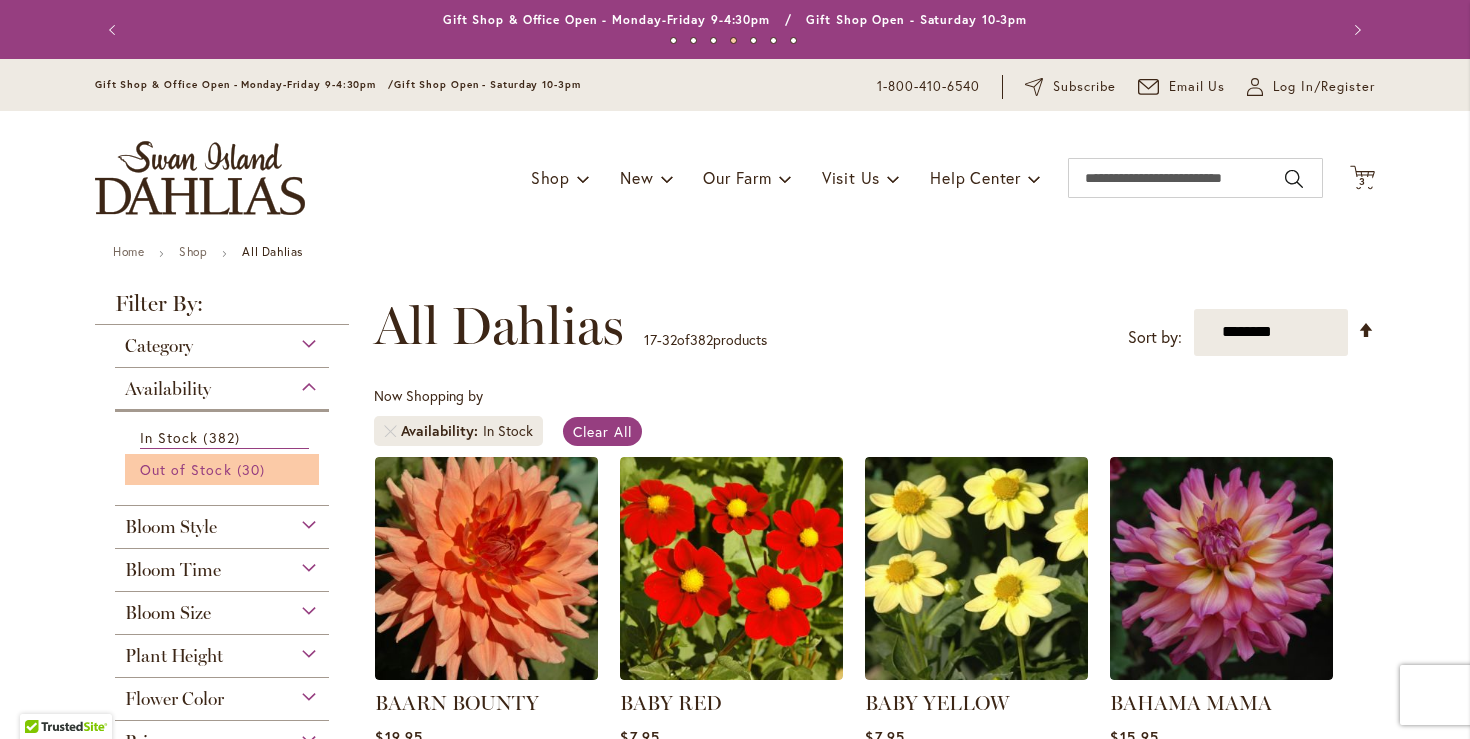click on "30
items" at bounding box center (253, 469) 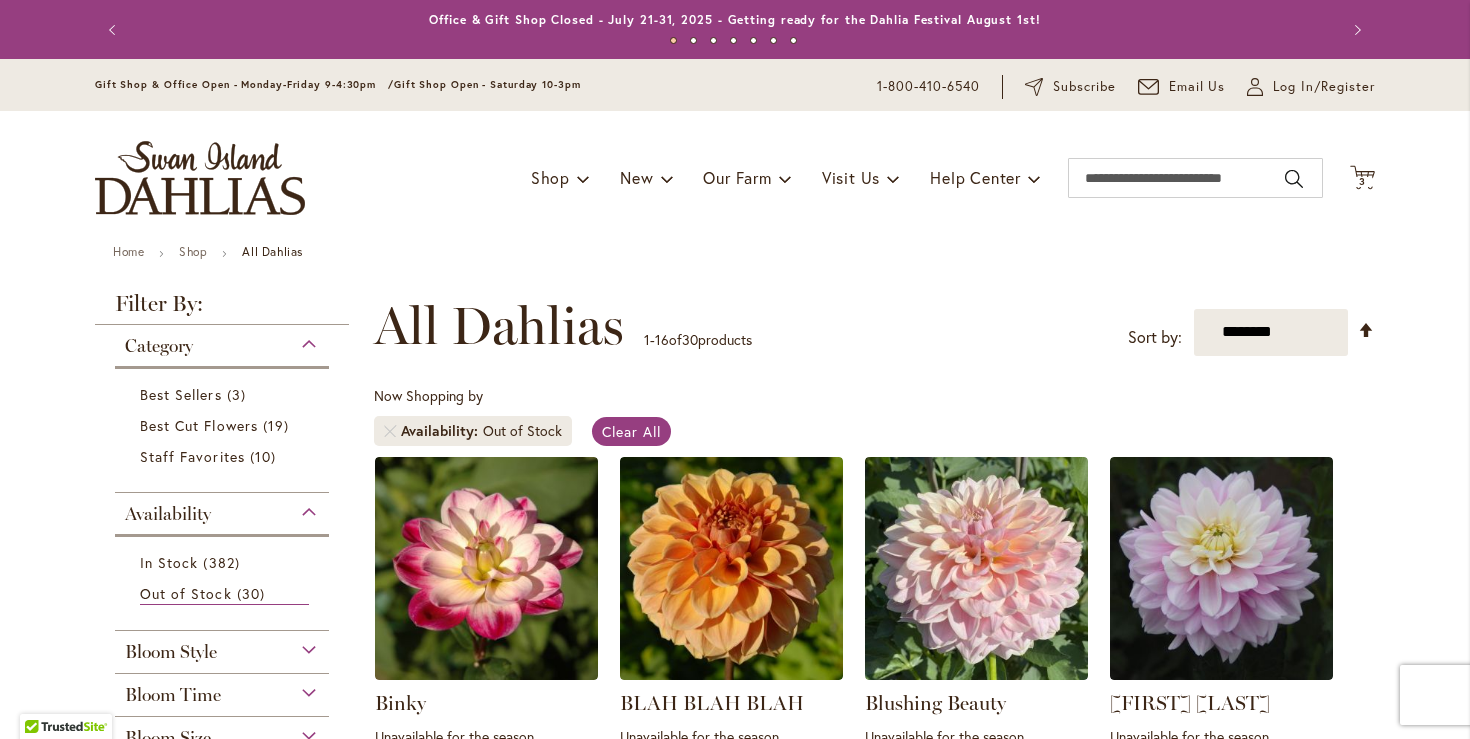 scroll, scrollTop: 0, scrollLeft: 0, axis: both 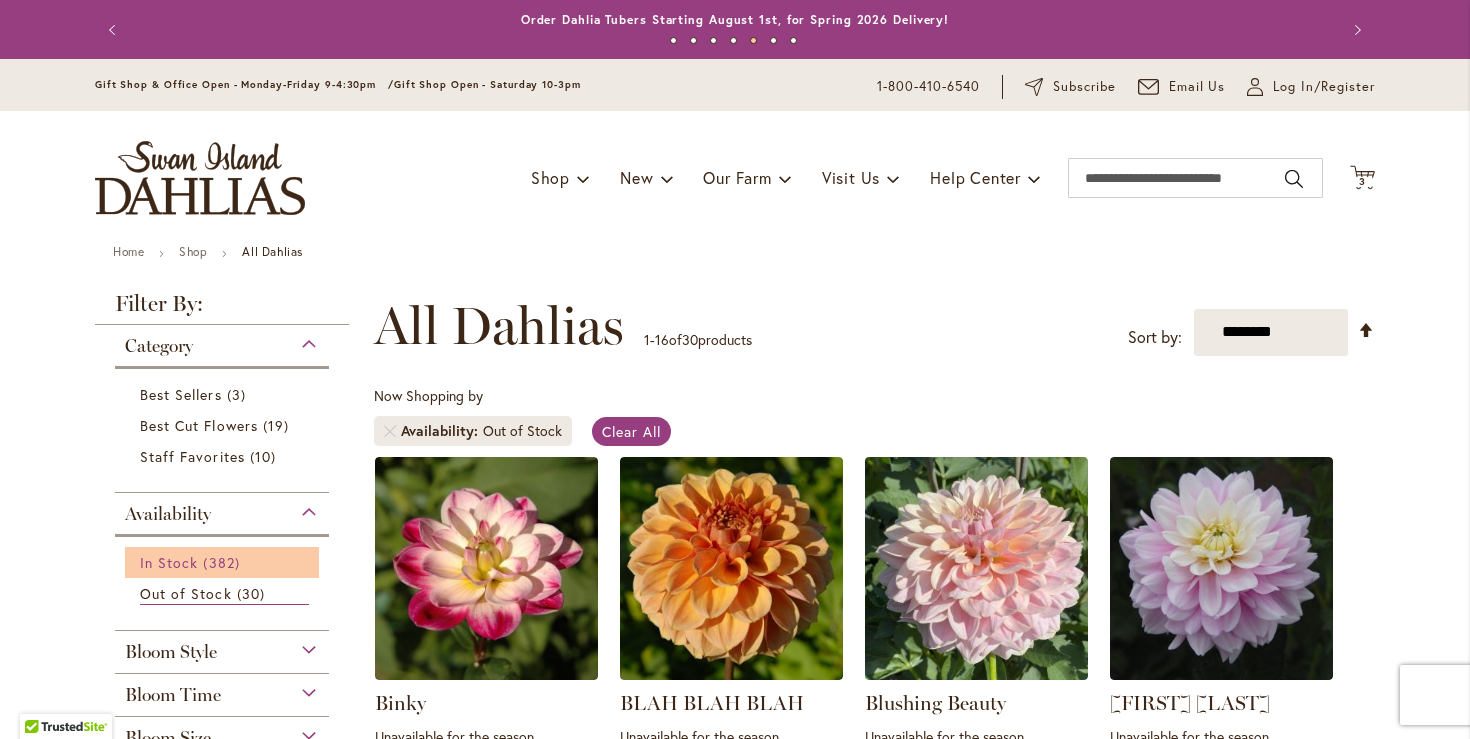 click on "In Stock" at bounding box center (169, 562) 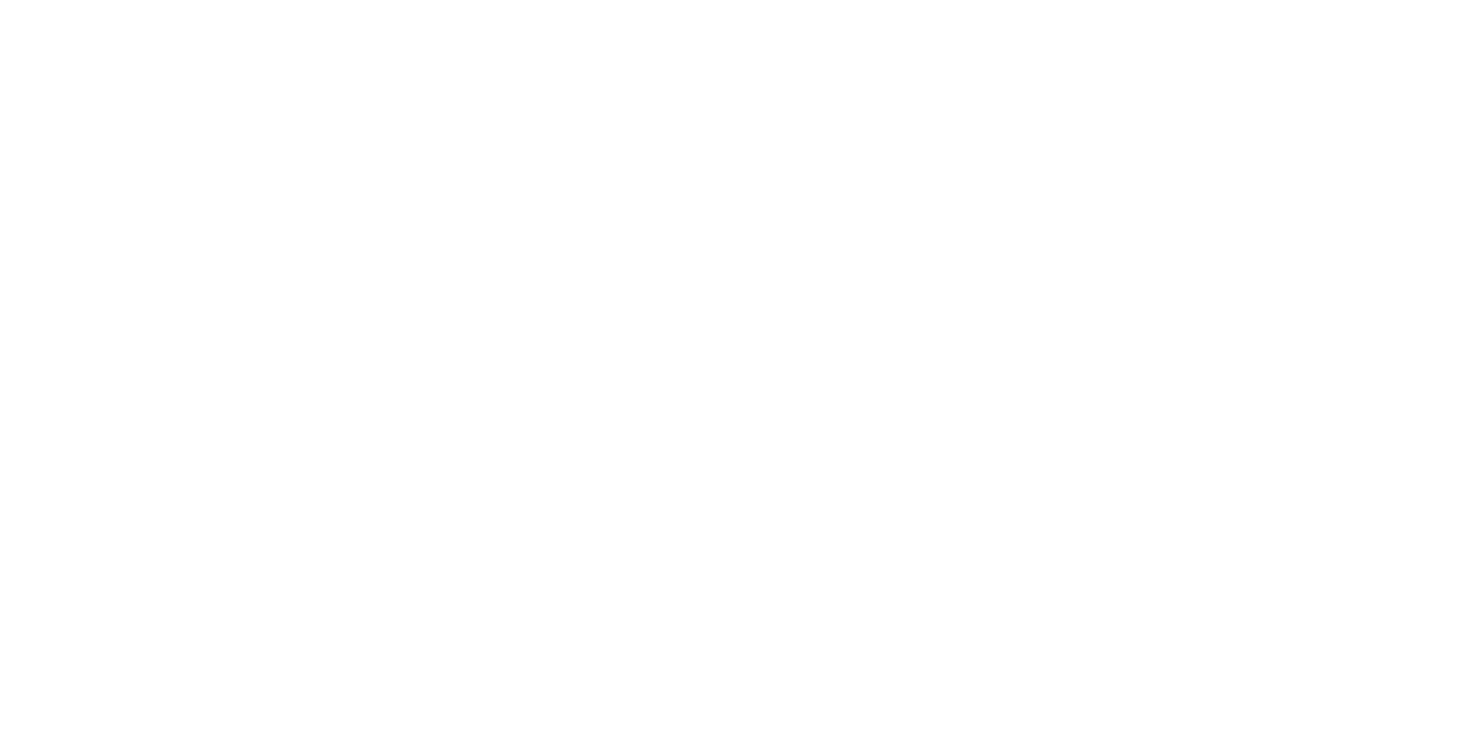 scroll, scrollTop: 0, scrollLeft: 0, axis: both 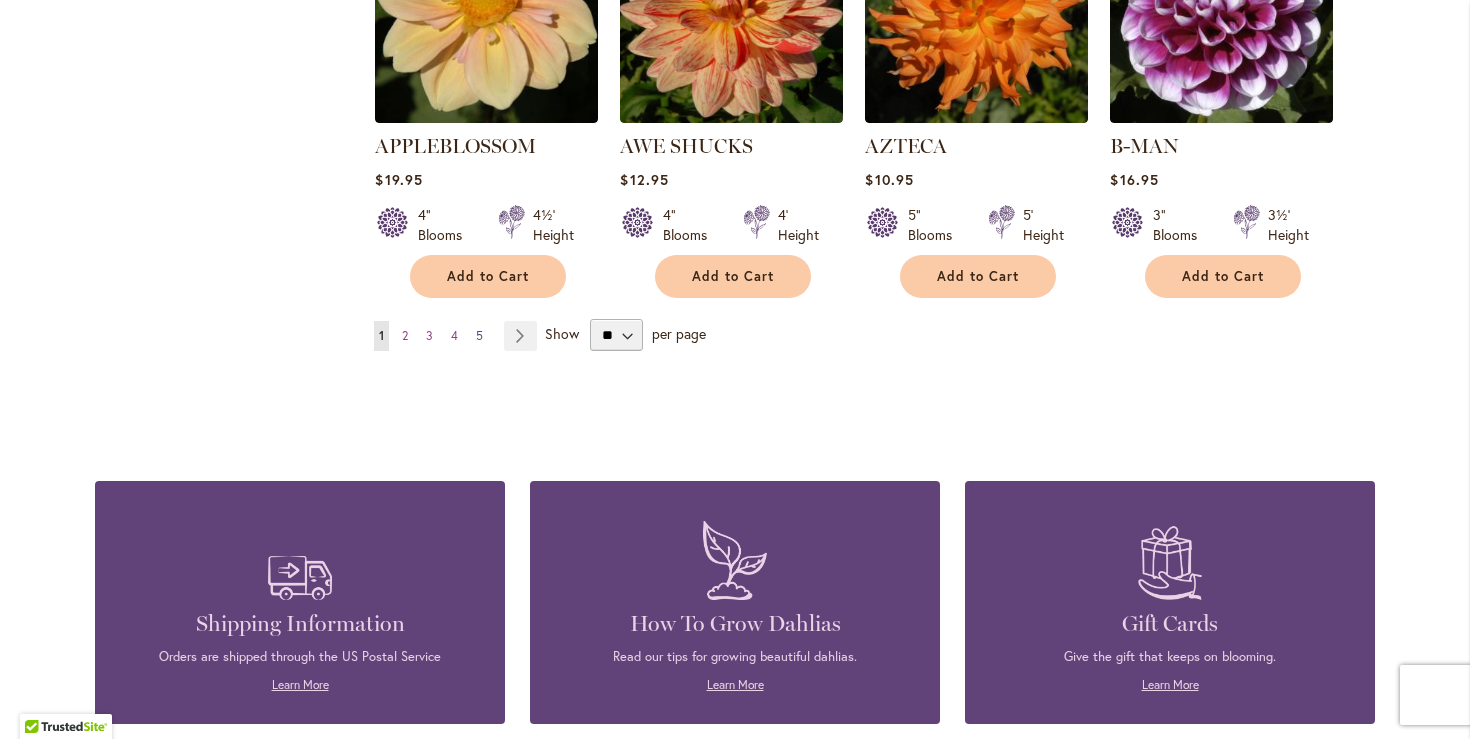 click on "5" at bounding box center (479, 335) 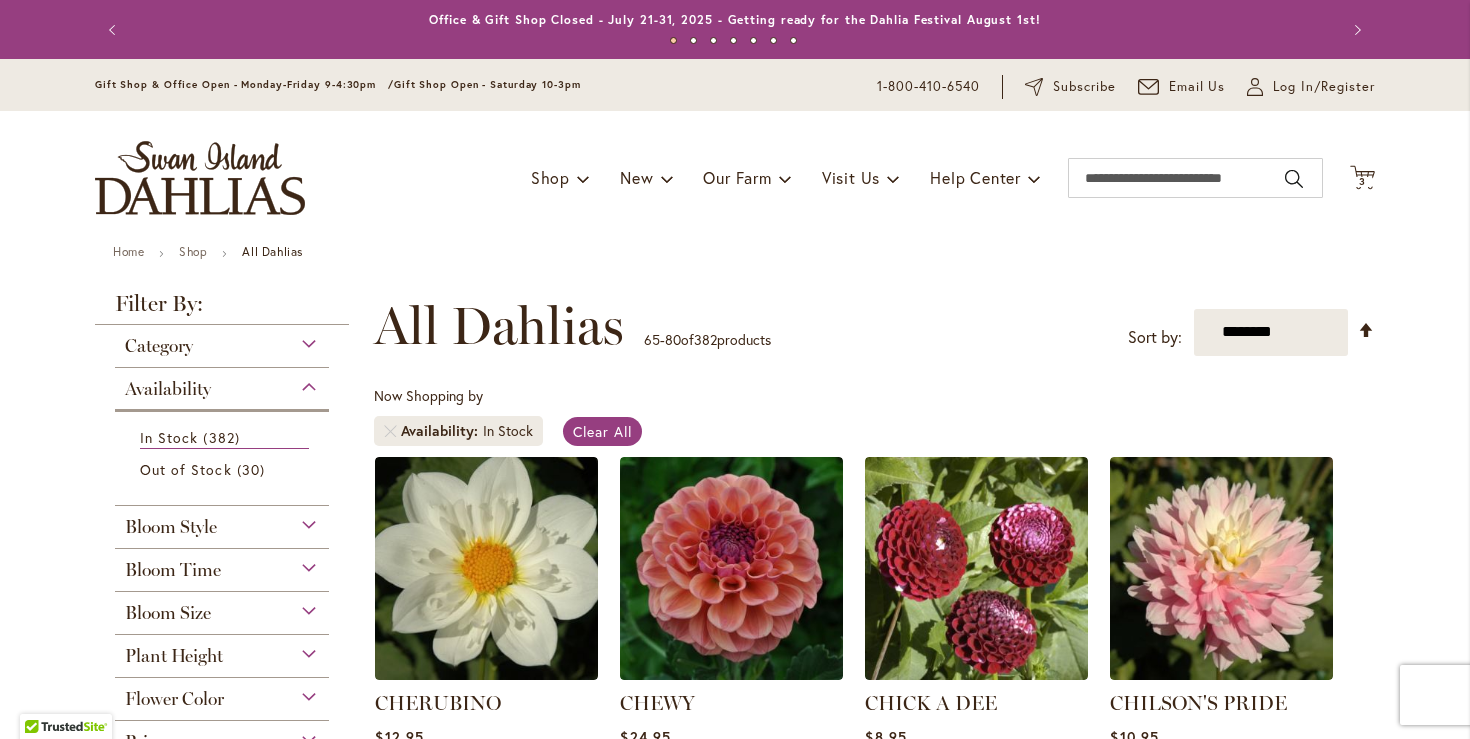 scroll, scrollTop: 0, scrollLeft: 0, axis: both 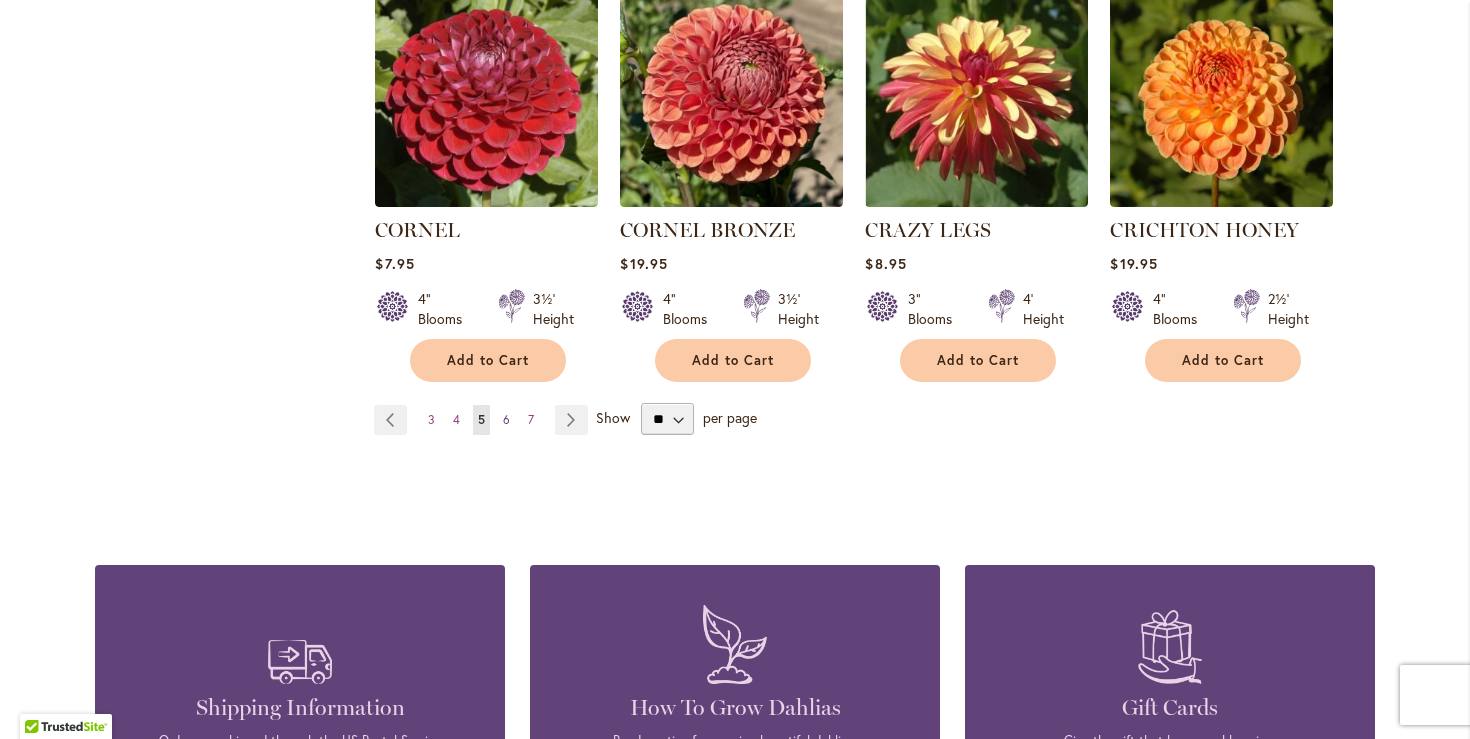 click on "6" at bounding box center (506, 419) 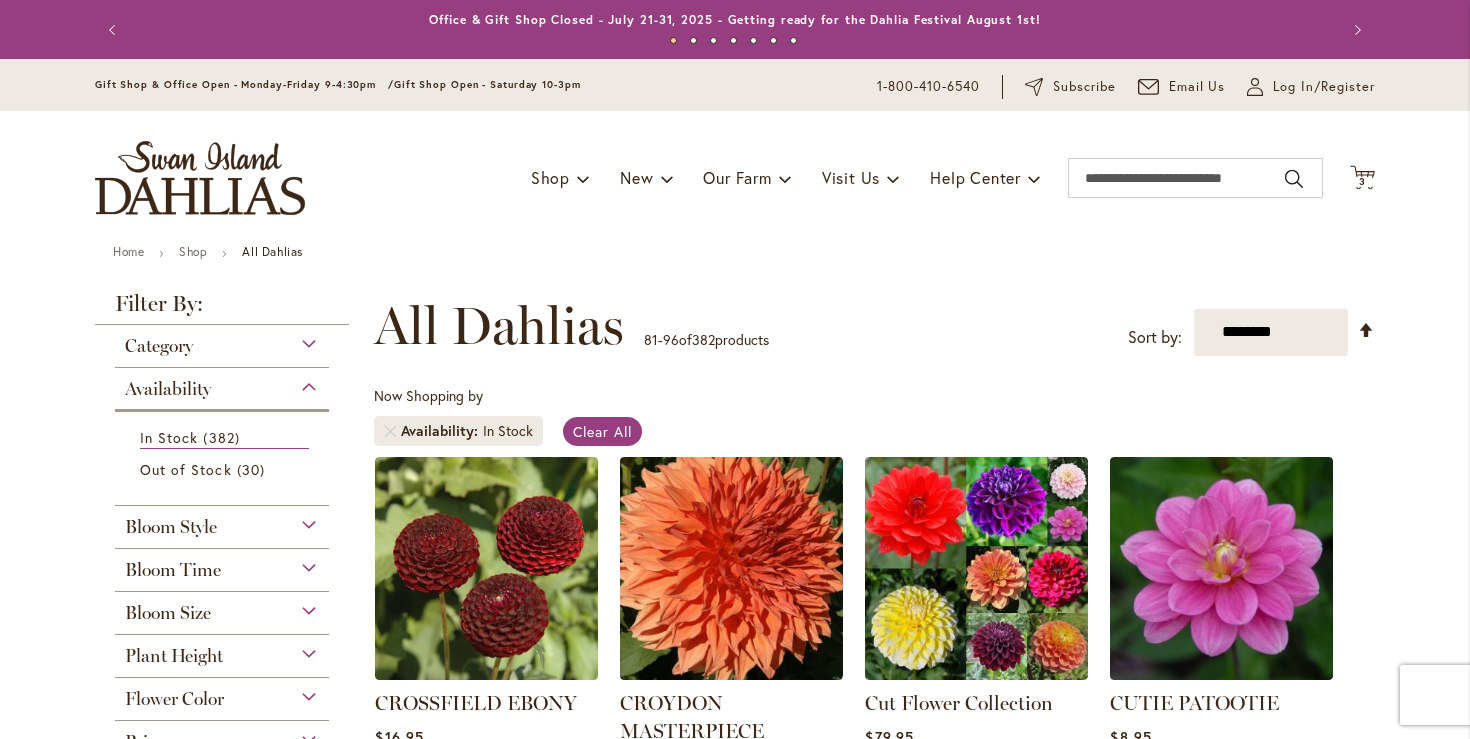 scroll, scrollTop: 0, scrollLeft: 0, axis: both 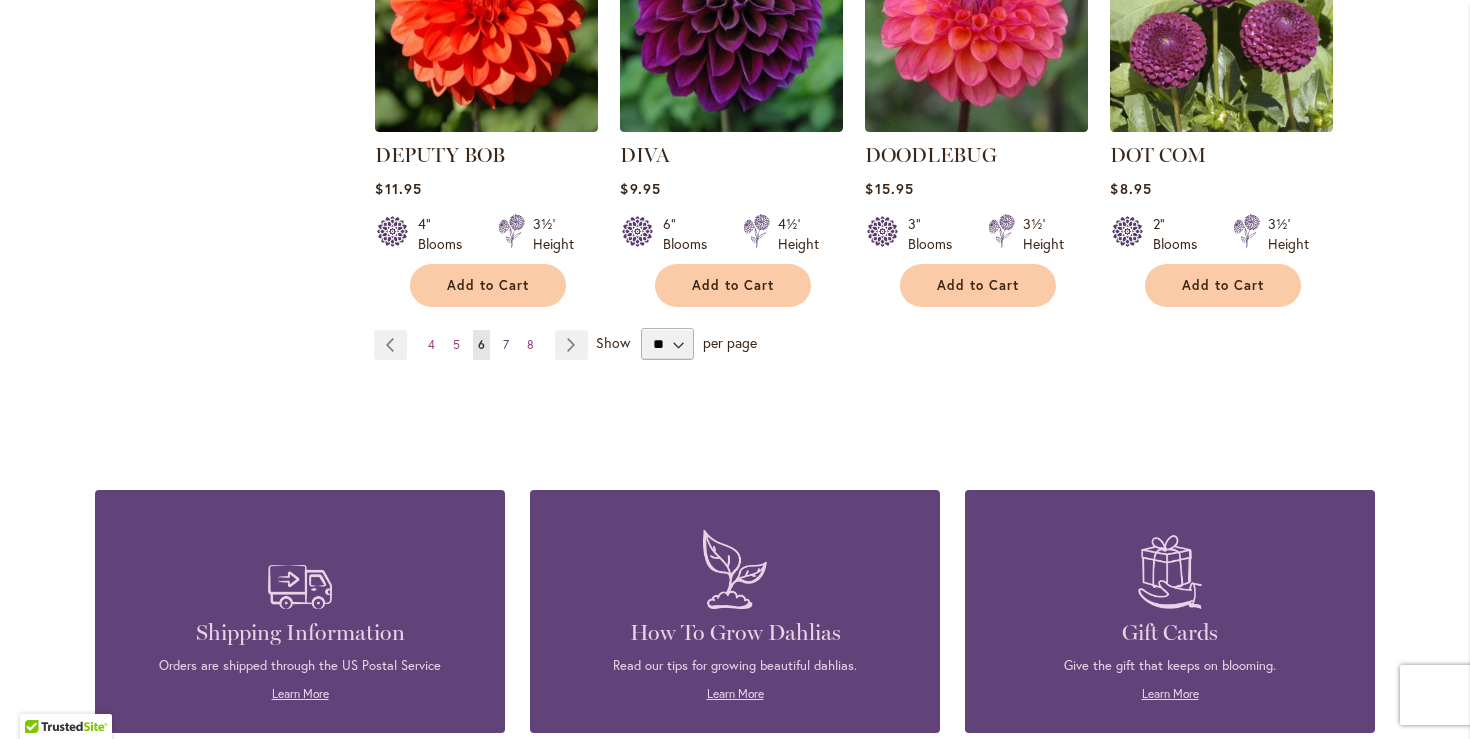 click on "7" at bounding box center [506, 344] 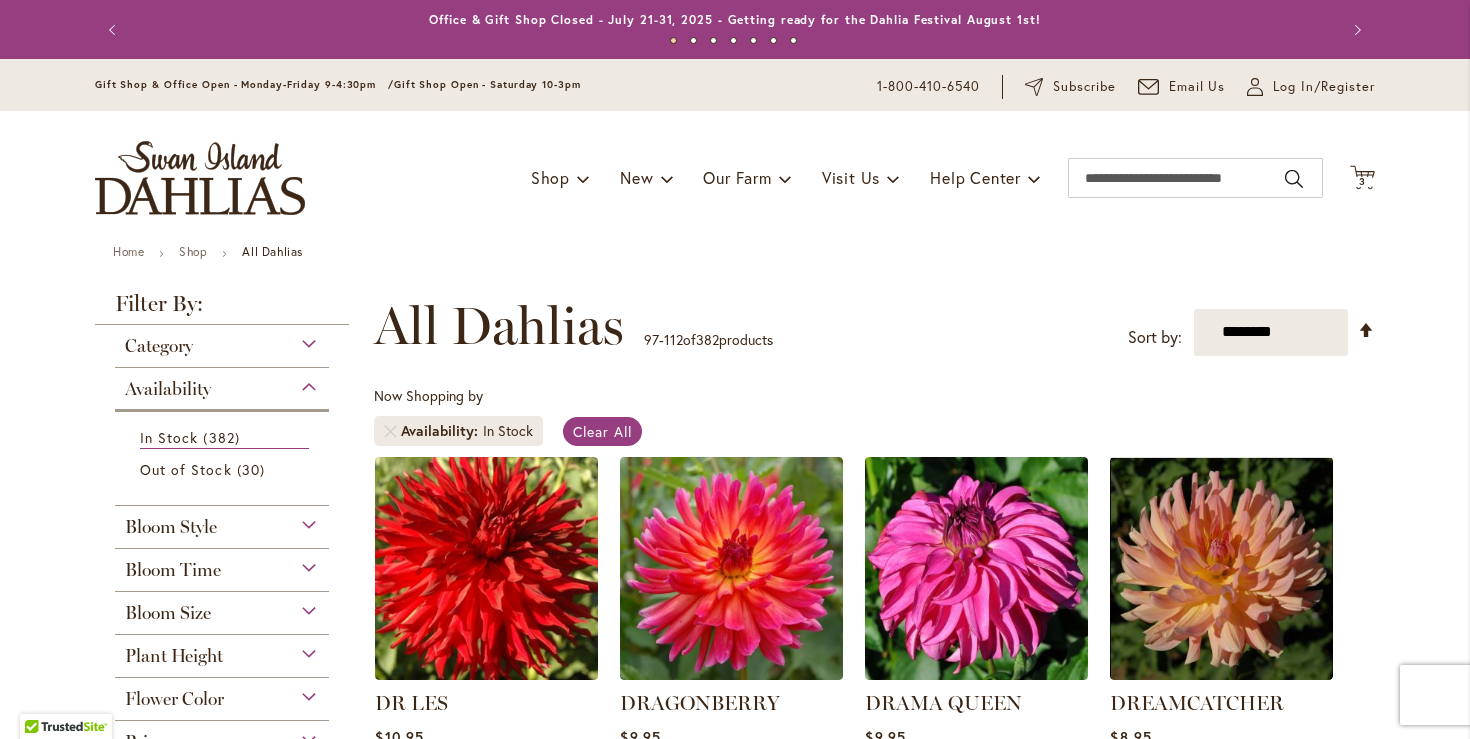 scroll, scrollTop: 0, scrollLeft: 0, axis: both 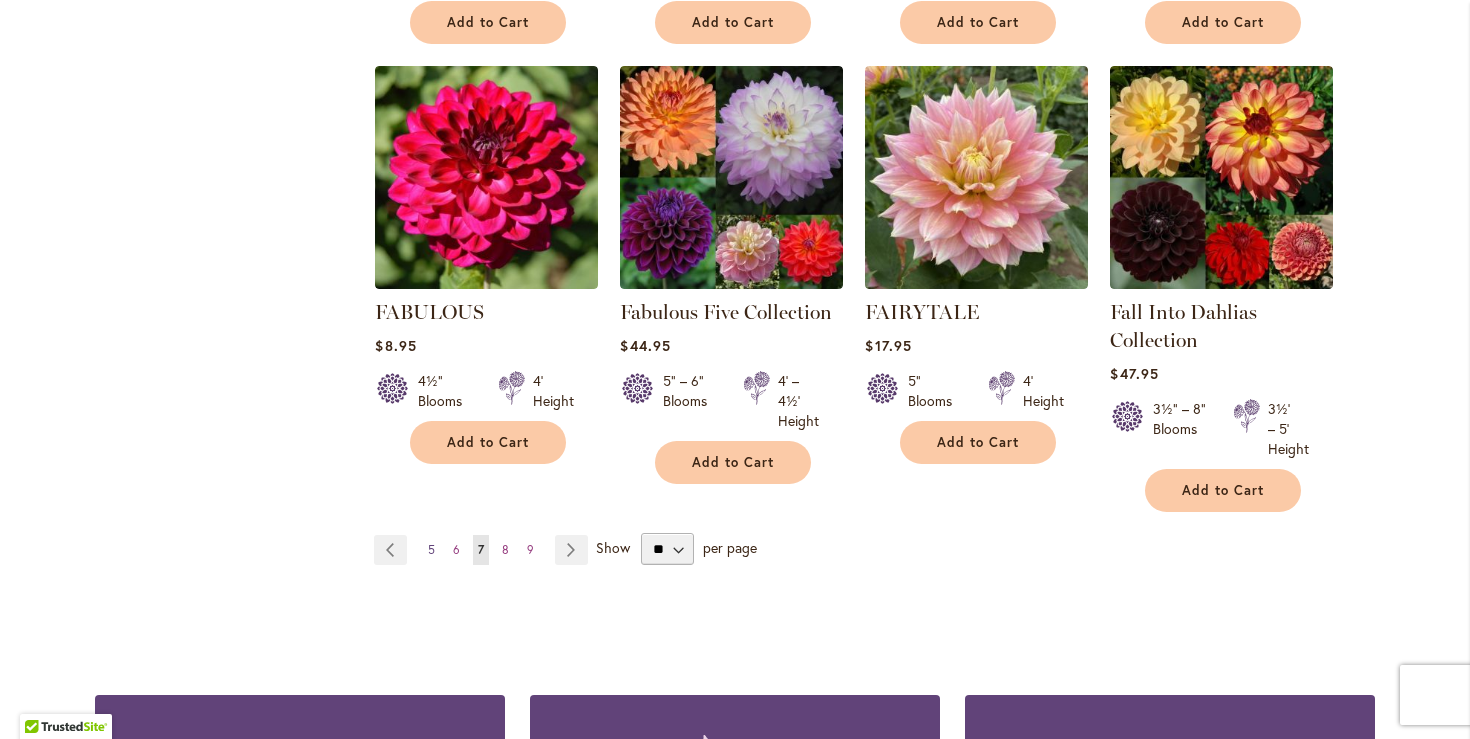 click on "Page
5" at bounding box center (431, 550) 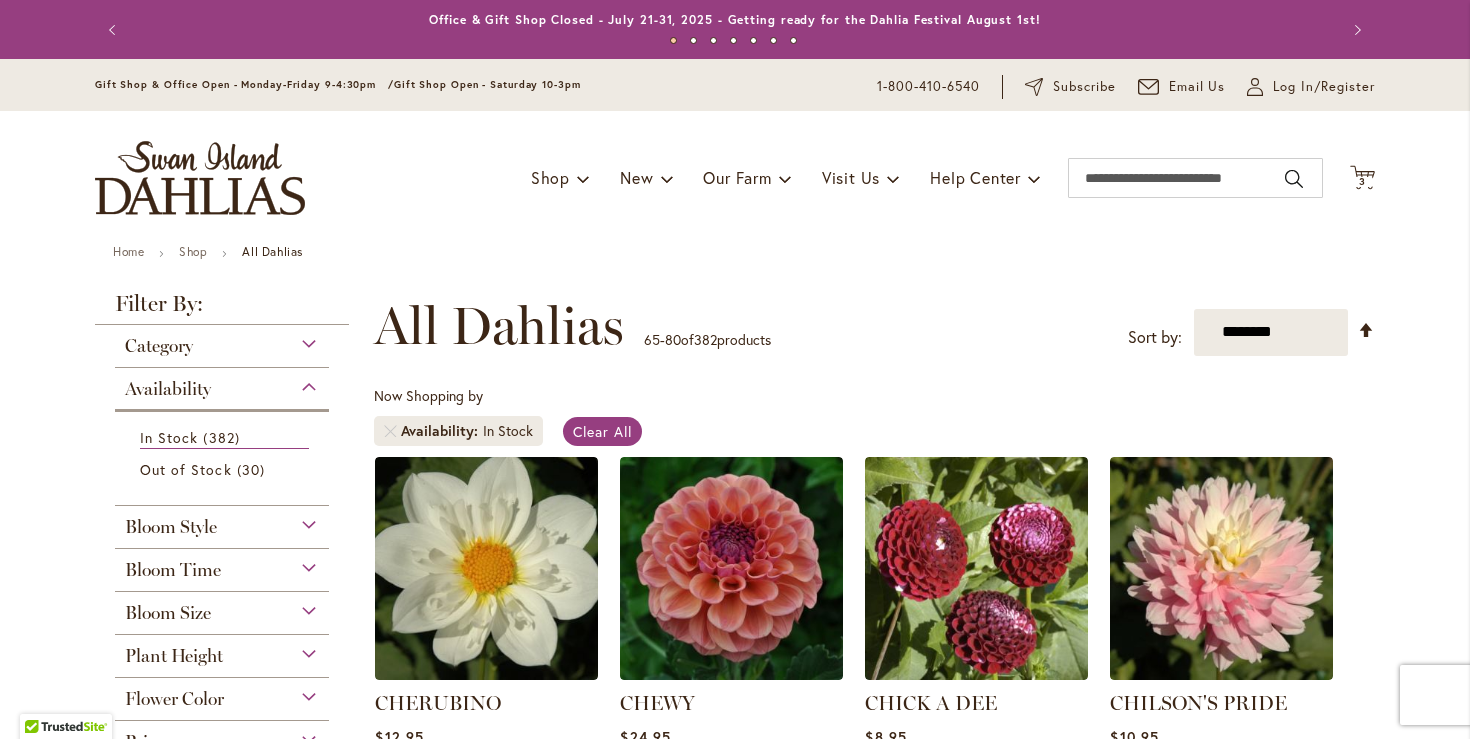 scroll, scrollTop: 0, scrollLeft: 0, axis: both 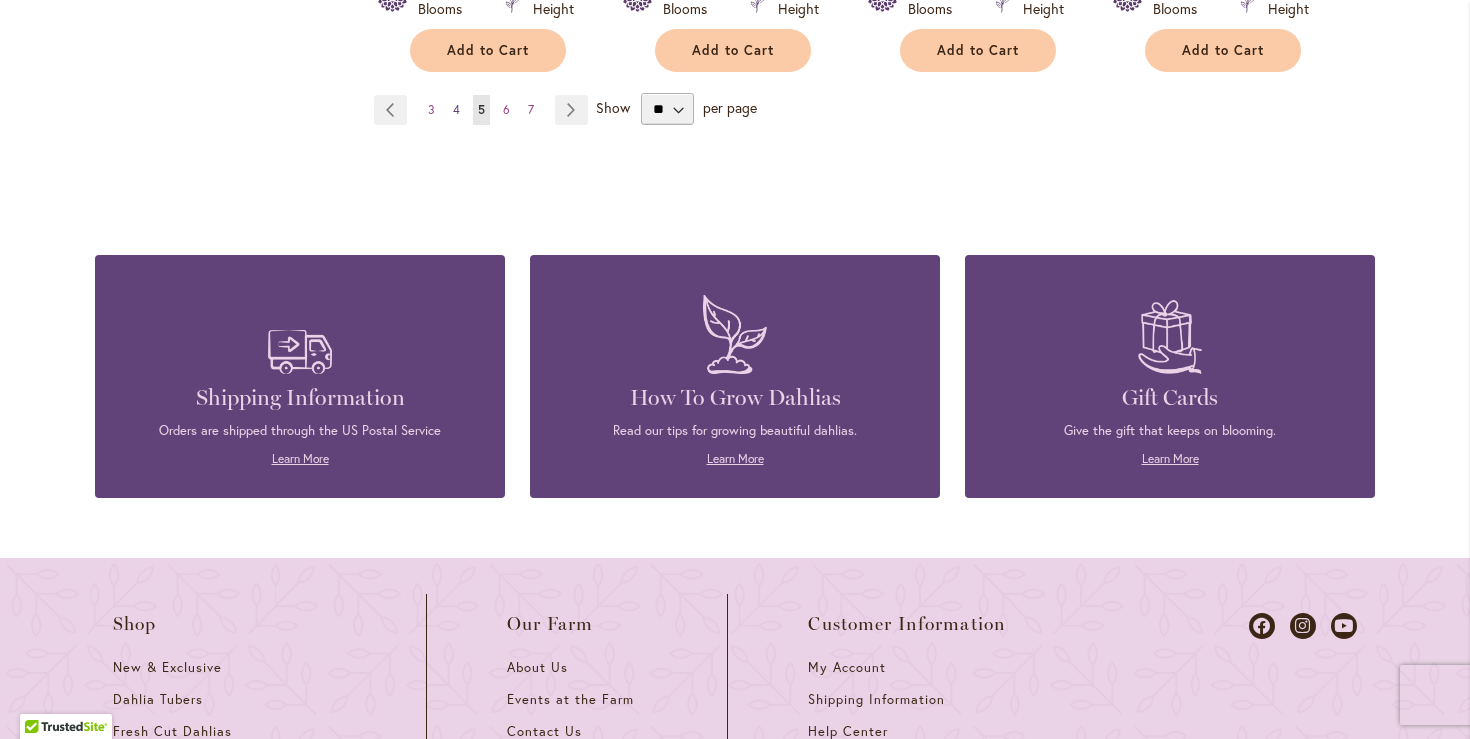 click on "Page
4" at bounding box center [456, 110] 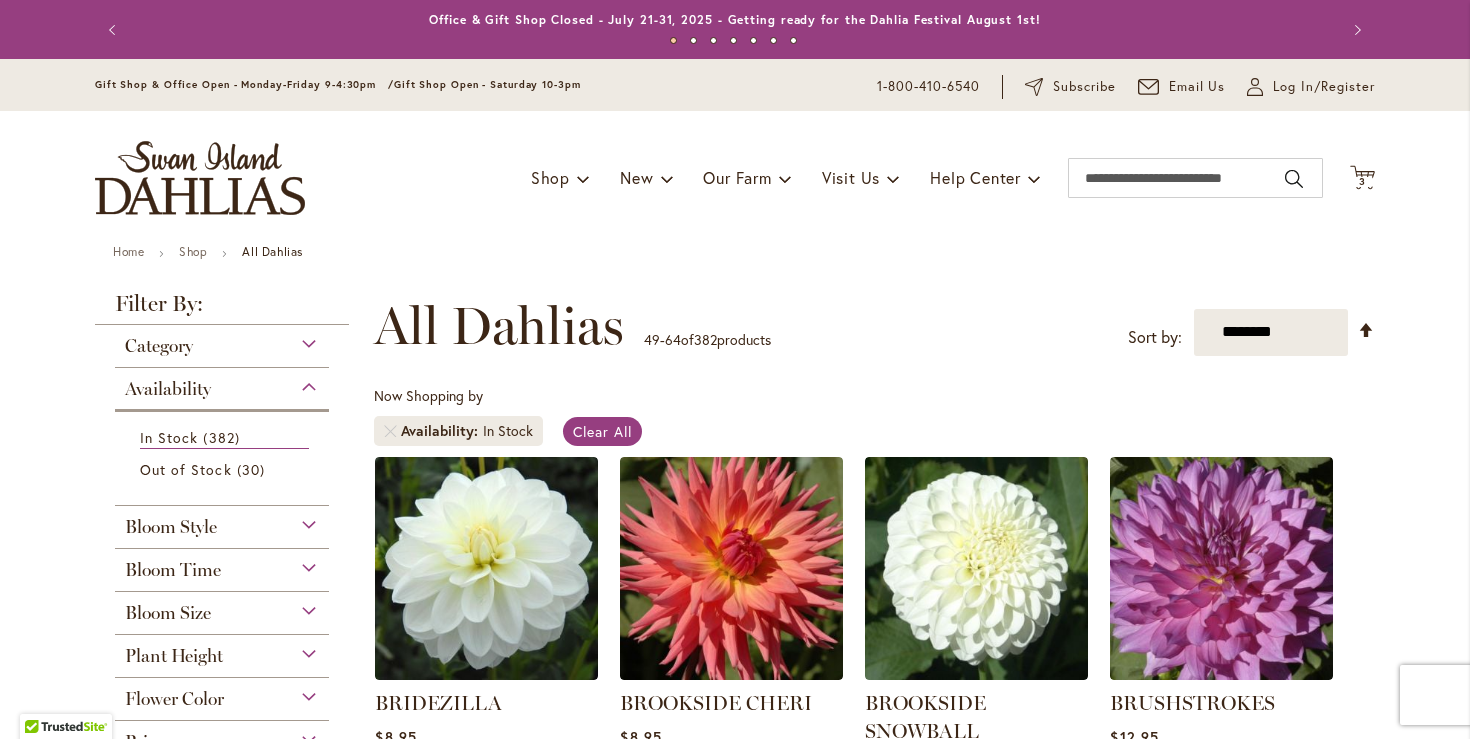scroll, scrollTop: 0, scrollLeft: 0, axis: both 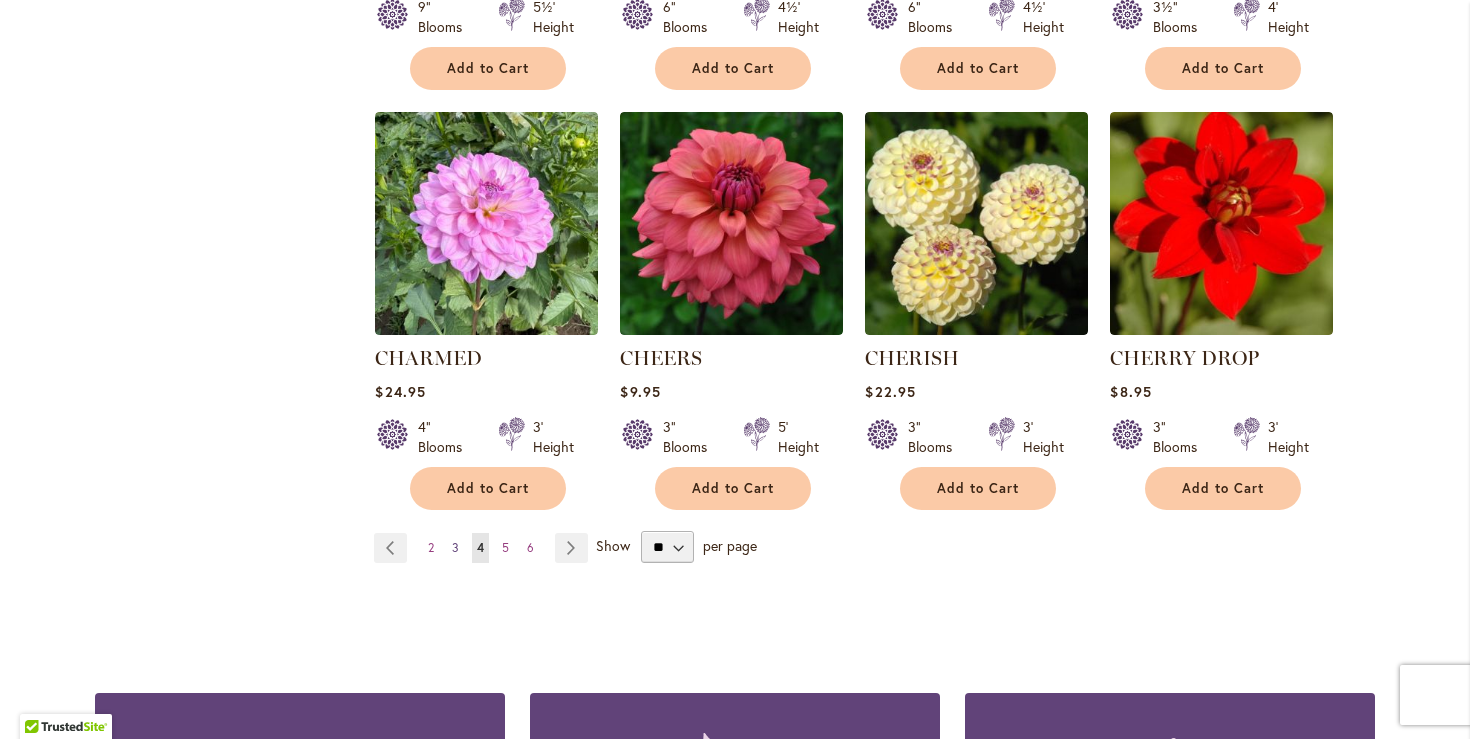 click on "Page
3" at bounding box center [455, 548] 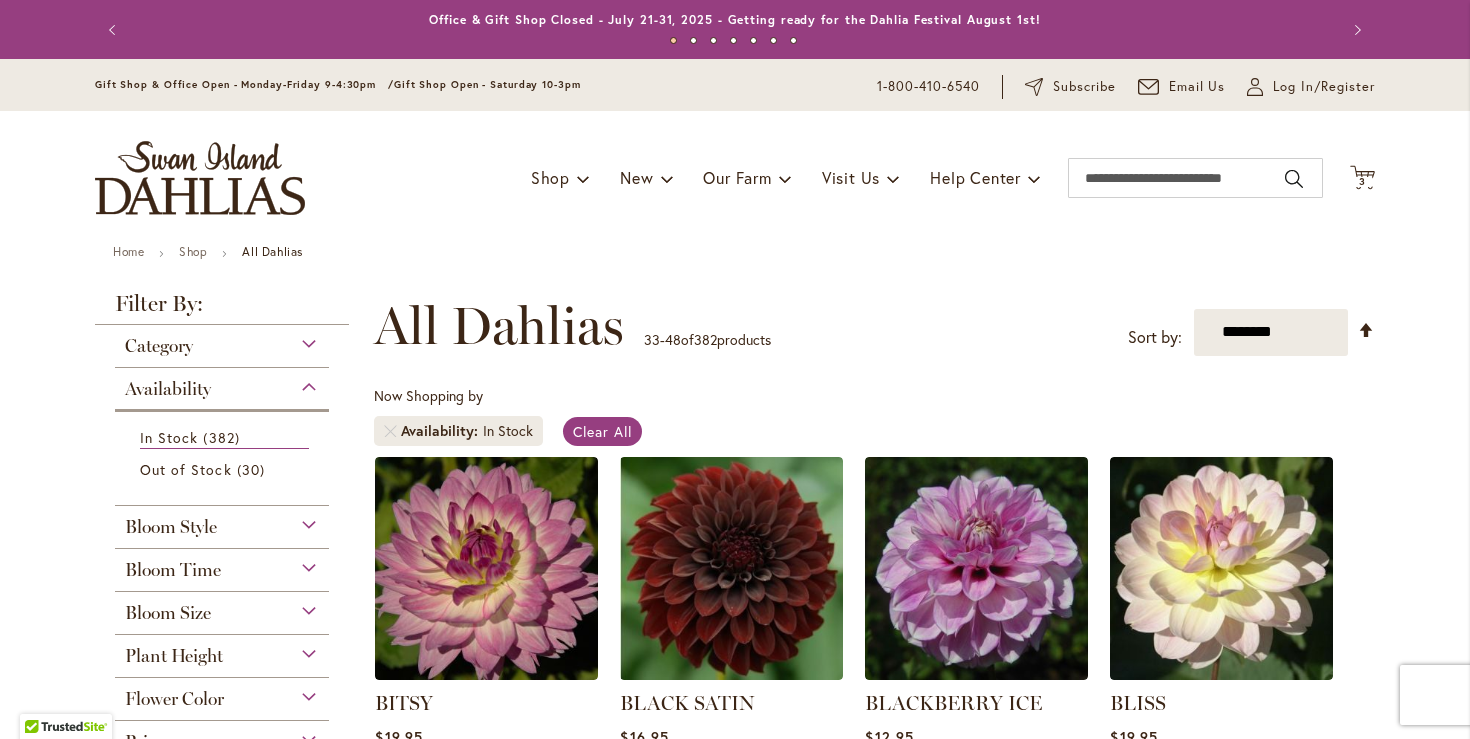 scroll, scrollTop: 0, scrollLeft: 0, axis: both 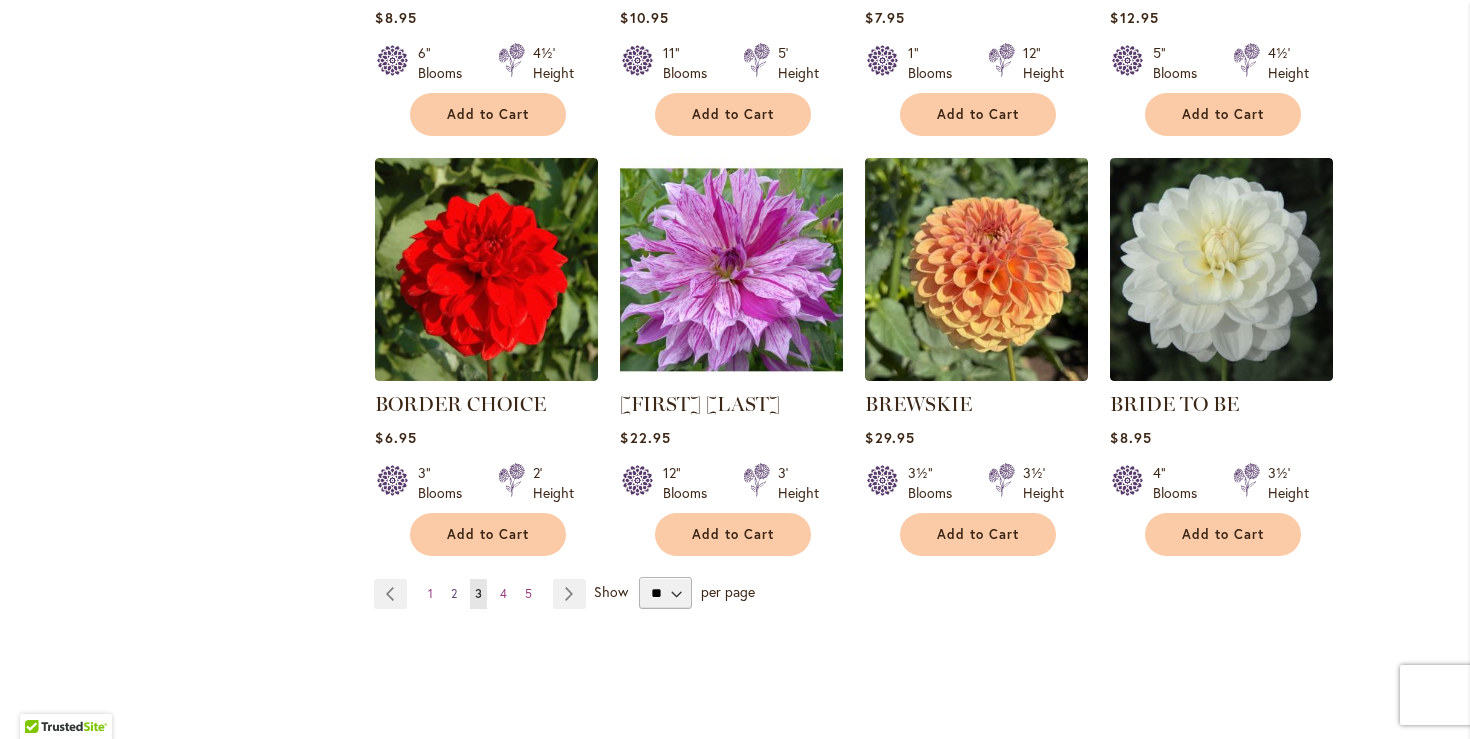 click on "2" at bounding box center [454, 593] 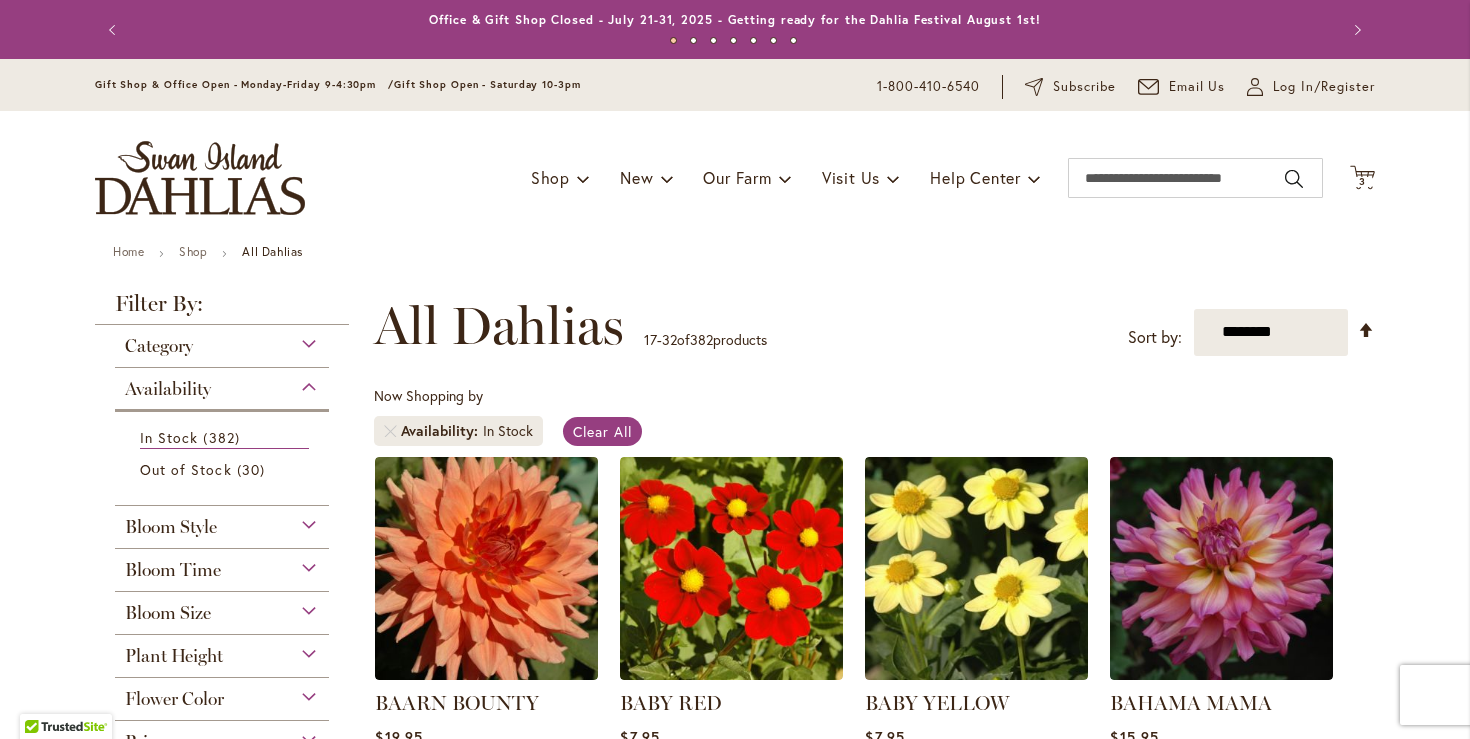 scroll, scrollTop: 0, scrollLeft: 0, axis: both 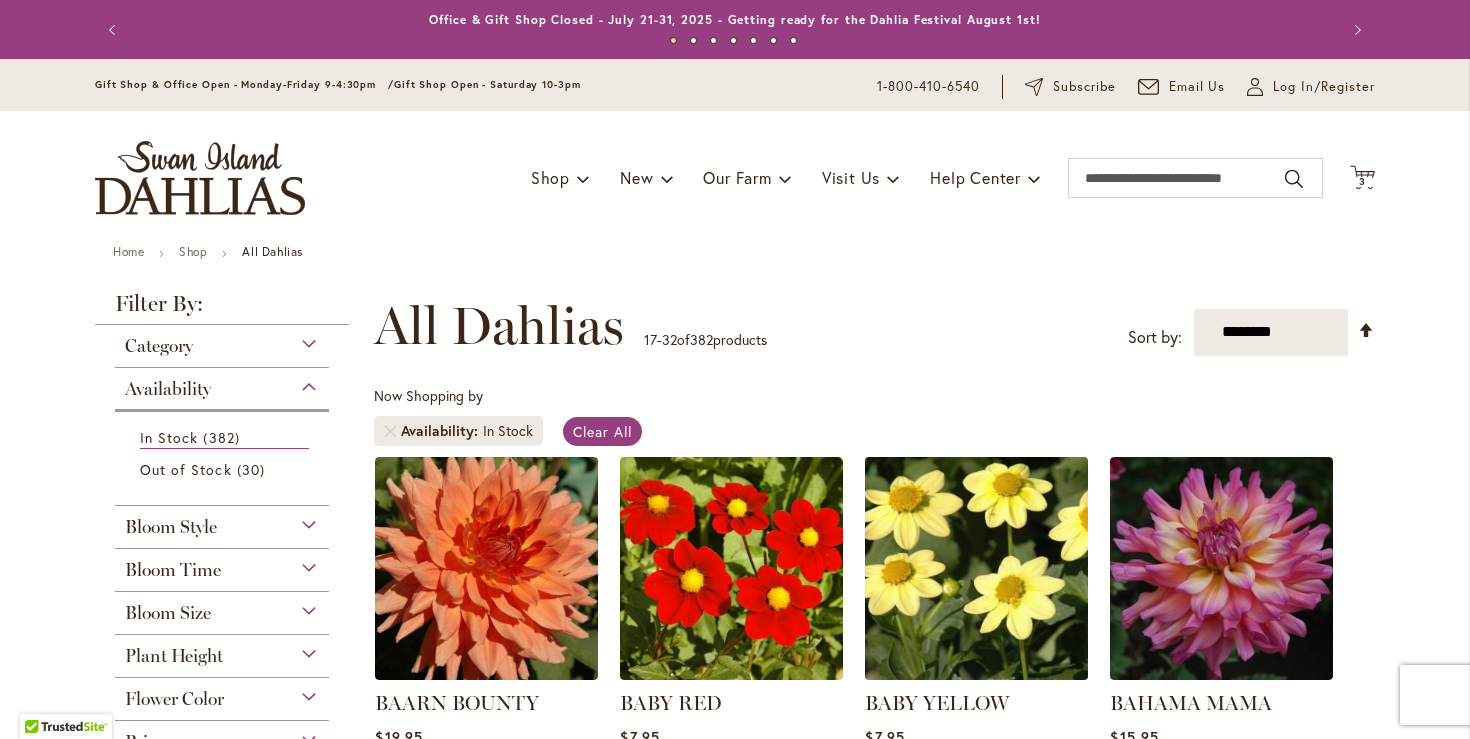 click at bounding box center [977, 568] 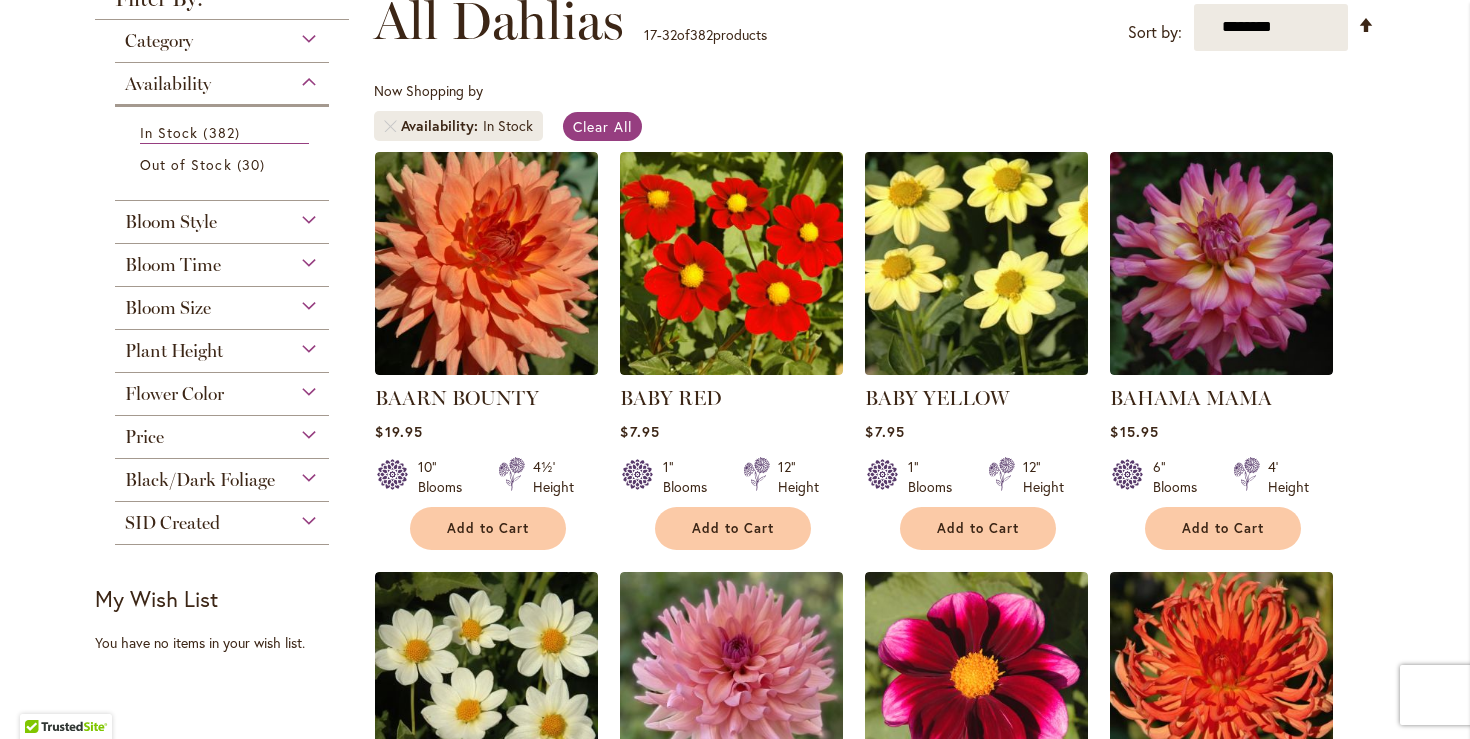 scroll, scrollTop: 311, scrollLeft: 0, axis: vertical 